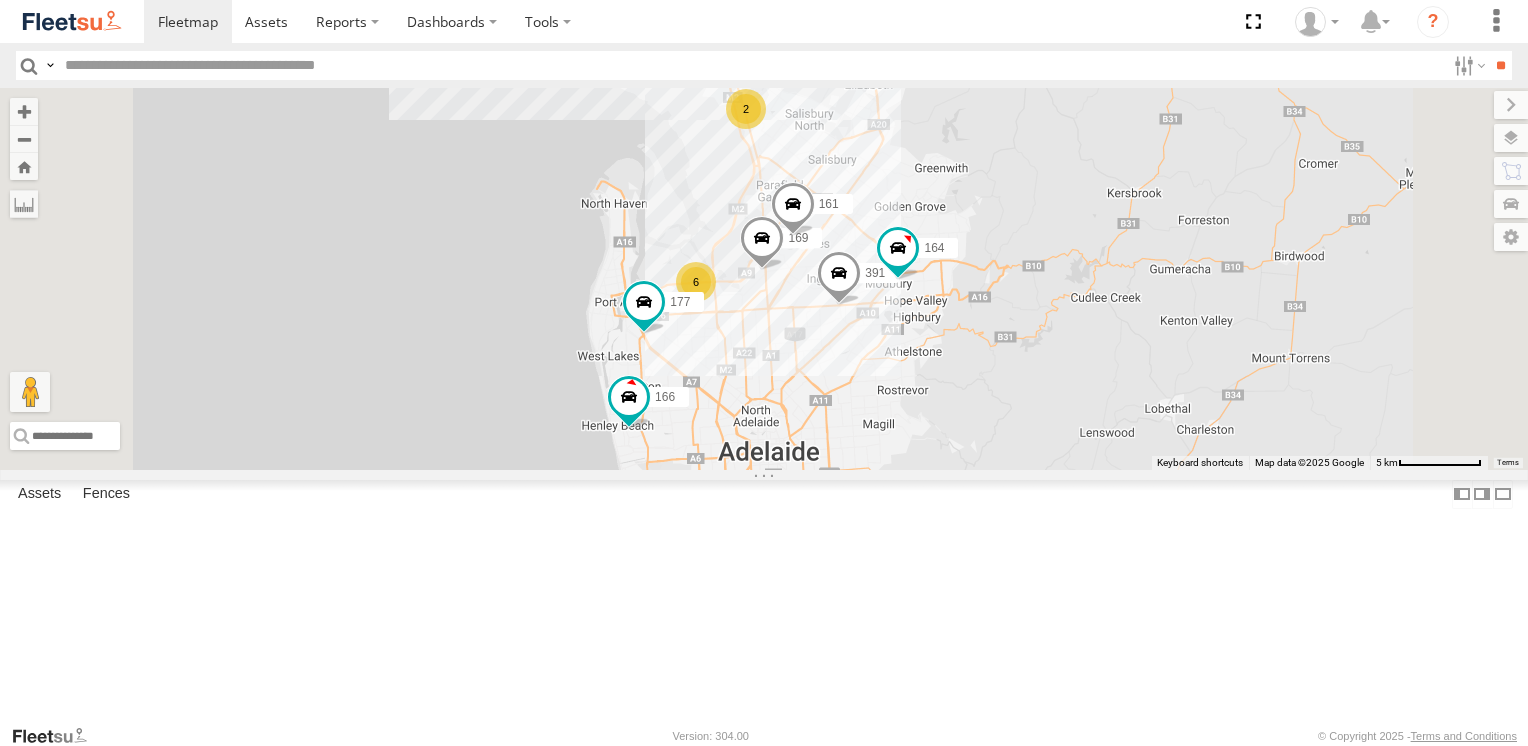 scroll, scrollTop: 0, scrollLeft: 0, axis: both 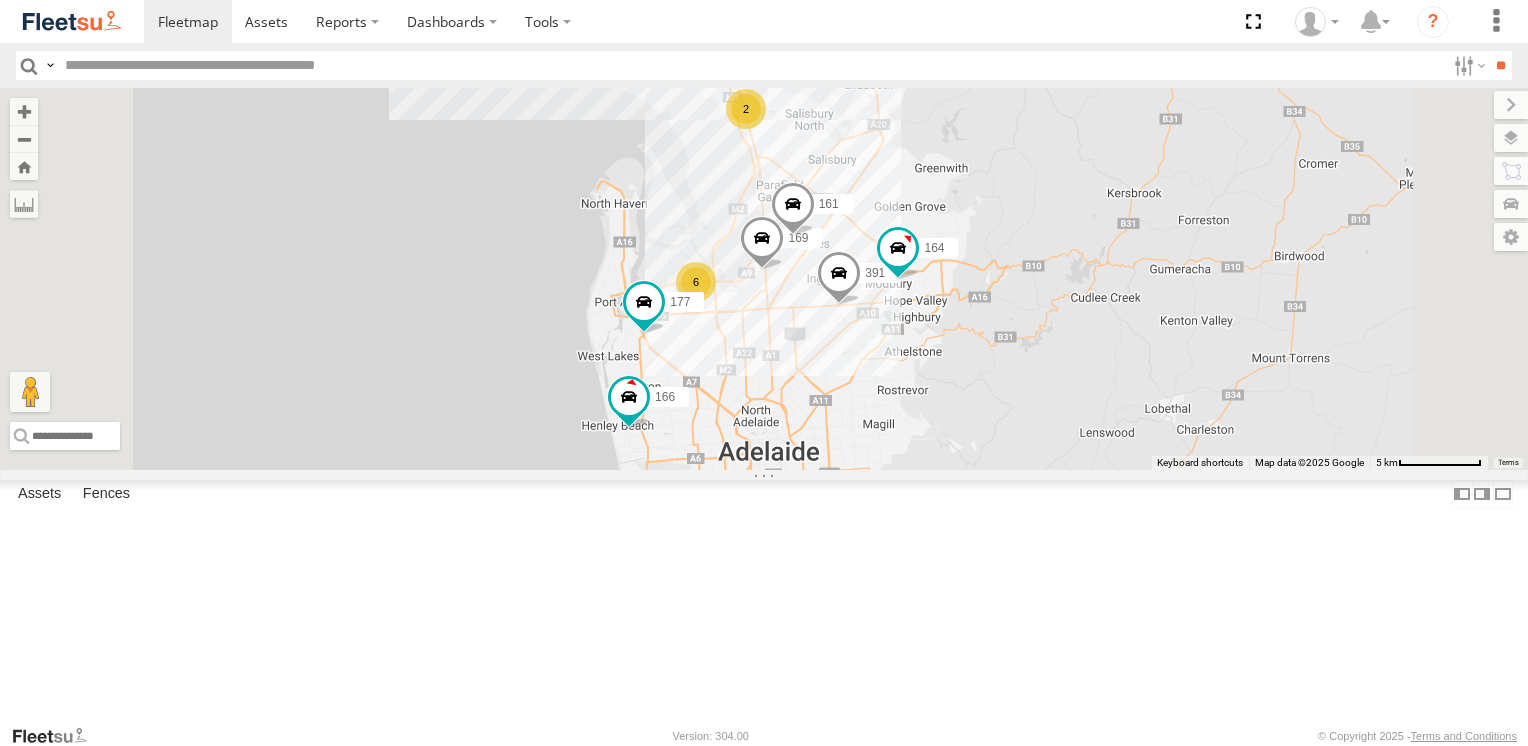 click at bounding box center [0, 0] 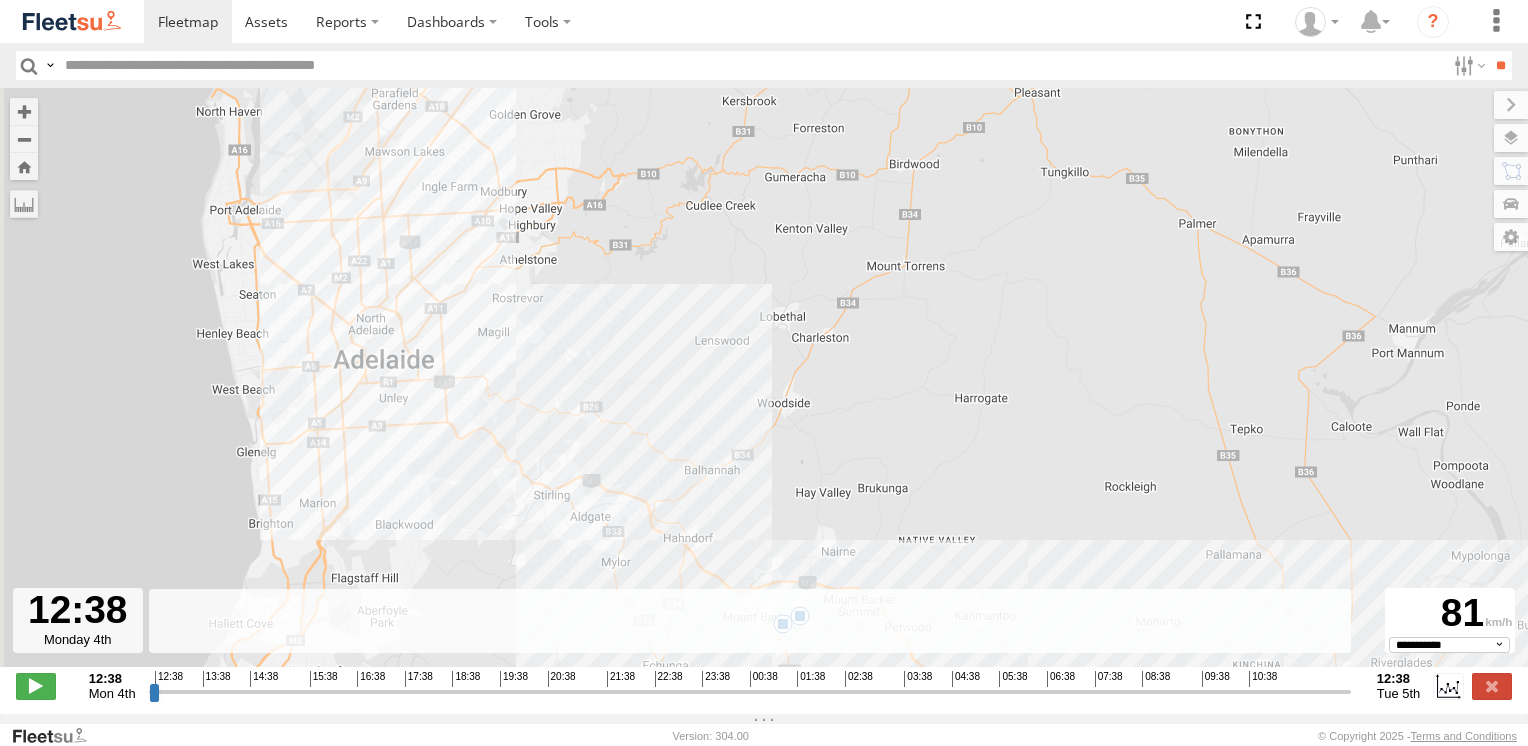 drag, startPoint x: 192, startPoint y: 225, endPoint x: 696, endPoint y: 697, distance: 690.5071 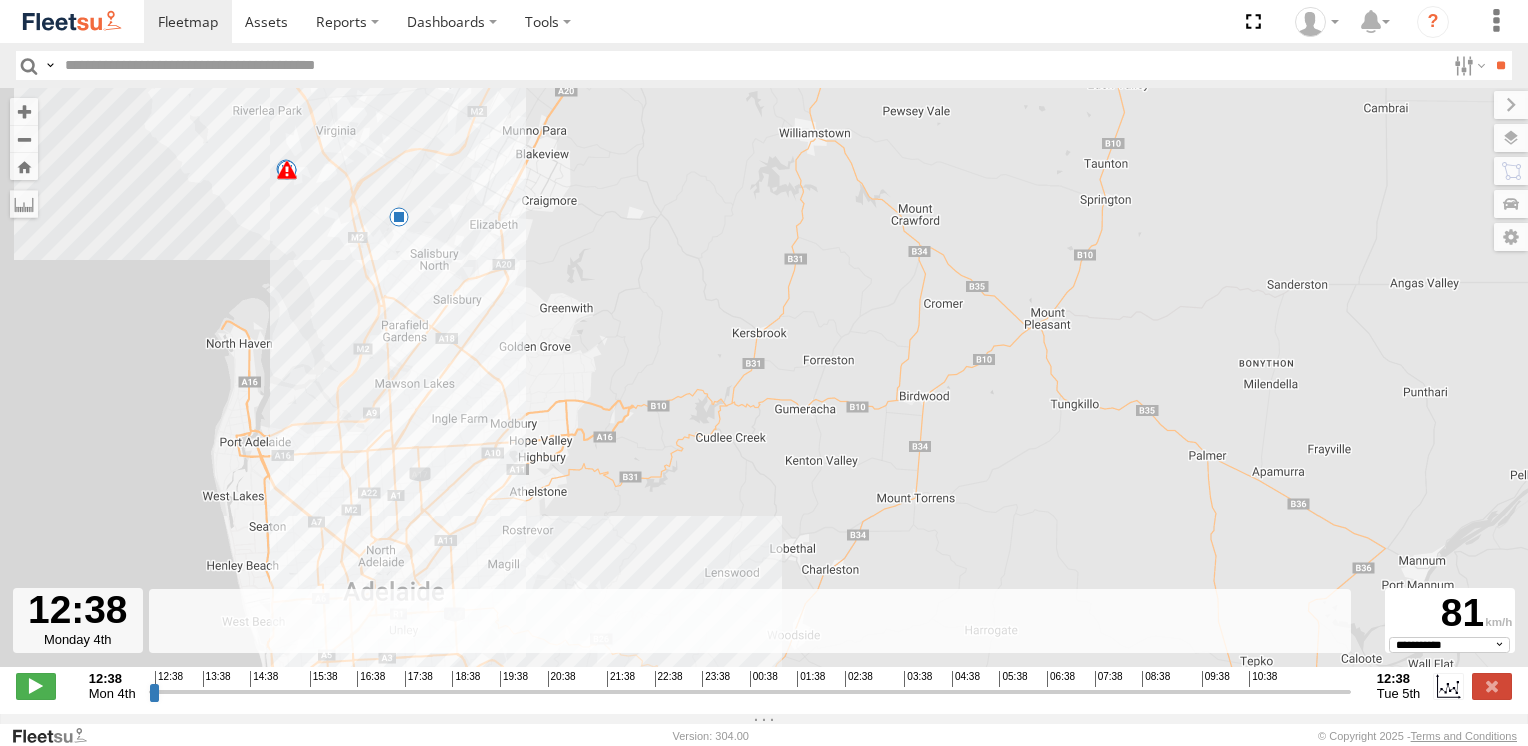 drag, startPoint x: 337, startPoint y: 373, endPoint x: 336, endPoint y: 602, distance: 229.00218 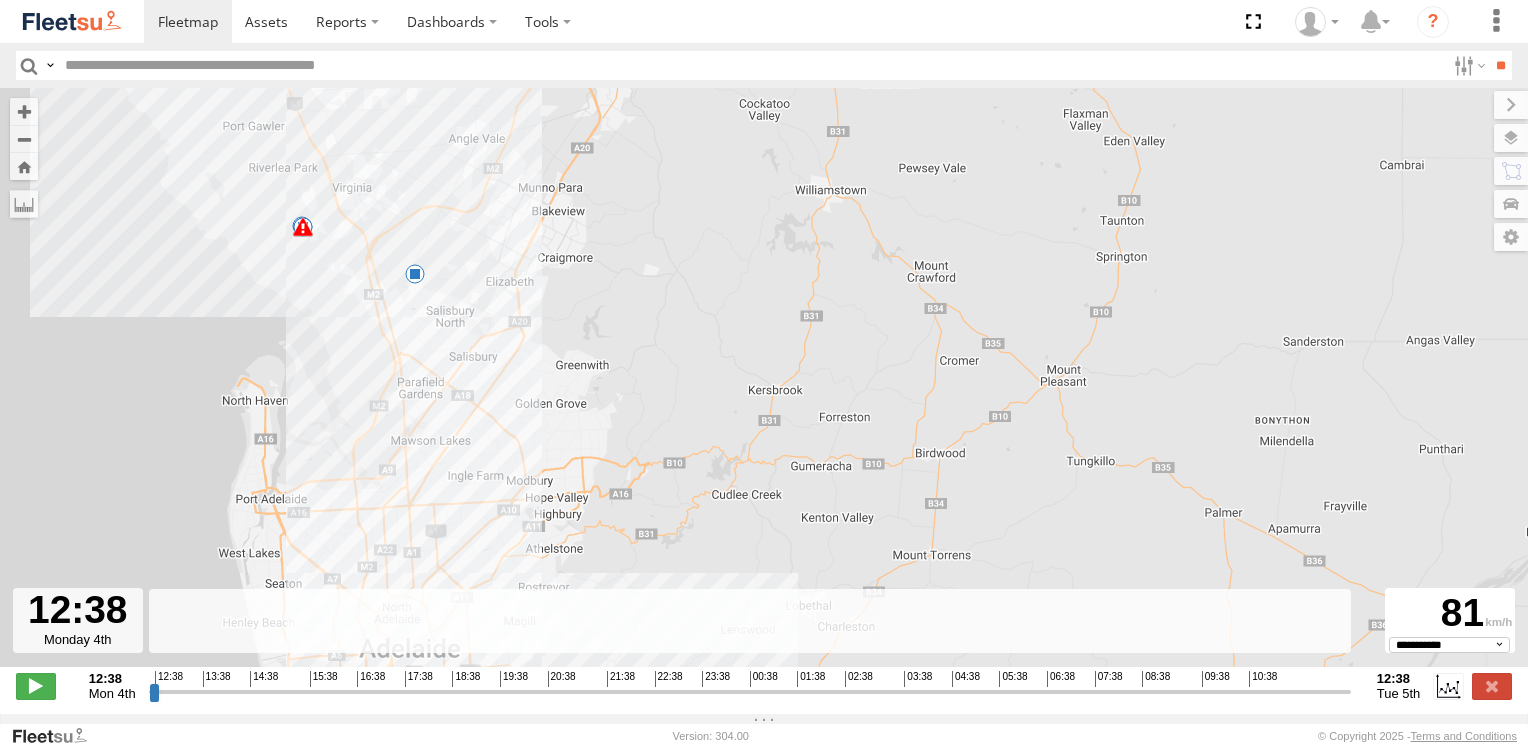 drag, startPoint x: 509, startPoint y: 403, endPoint x: 536, endPoint y: 565, distance: 164.23459 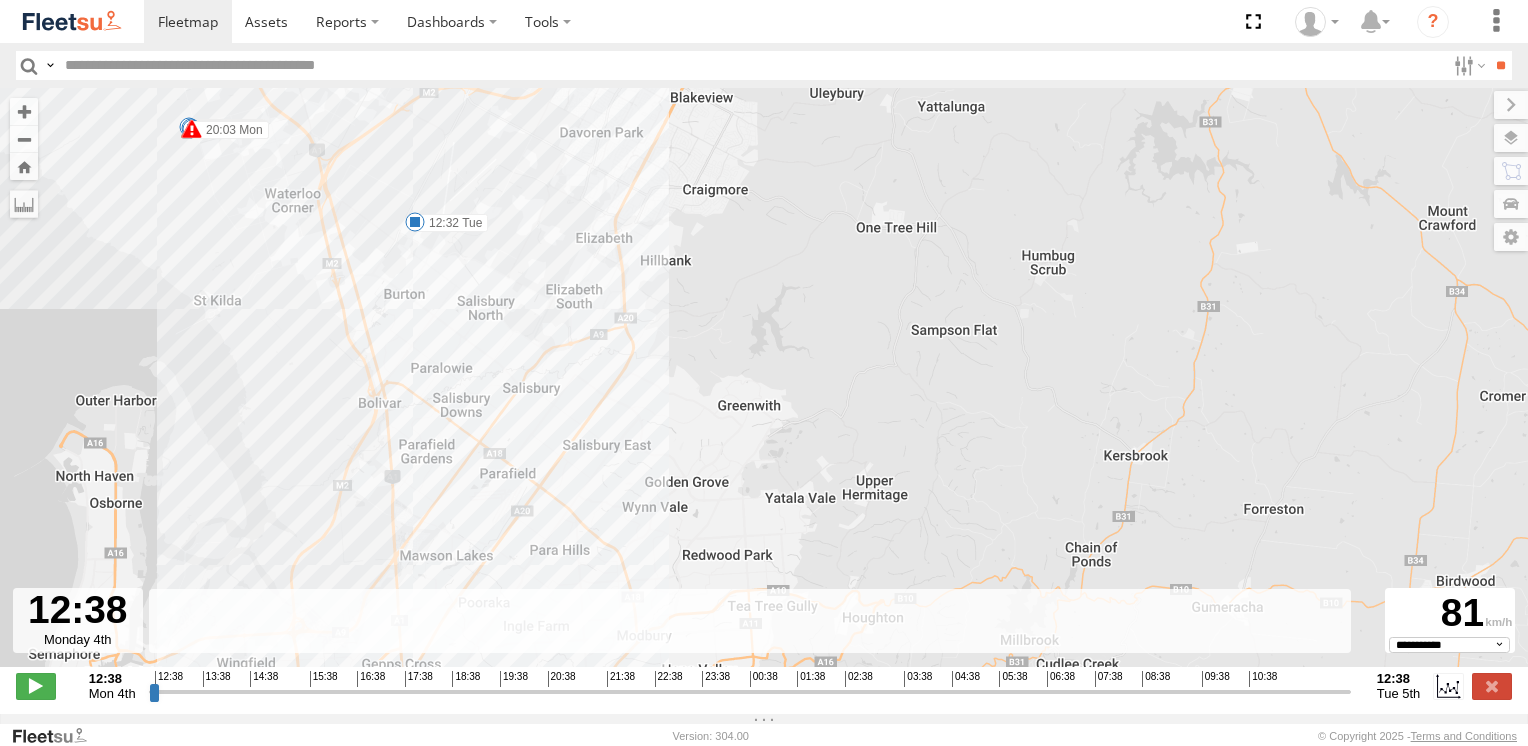 drag, startPoint x: 499, startPoint y: 474, endPoint x: 603, endPoint y: 449, distance: 106.96261 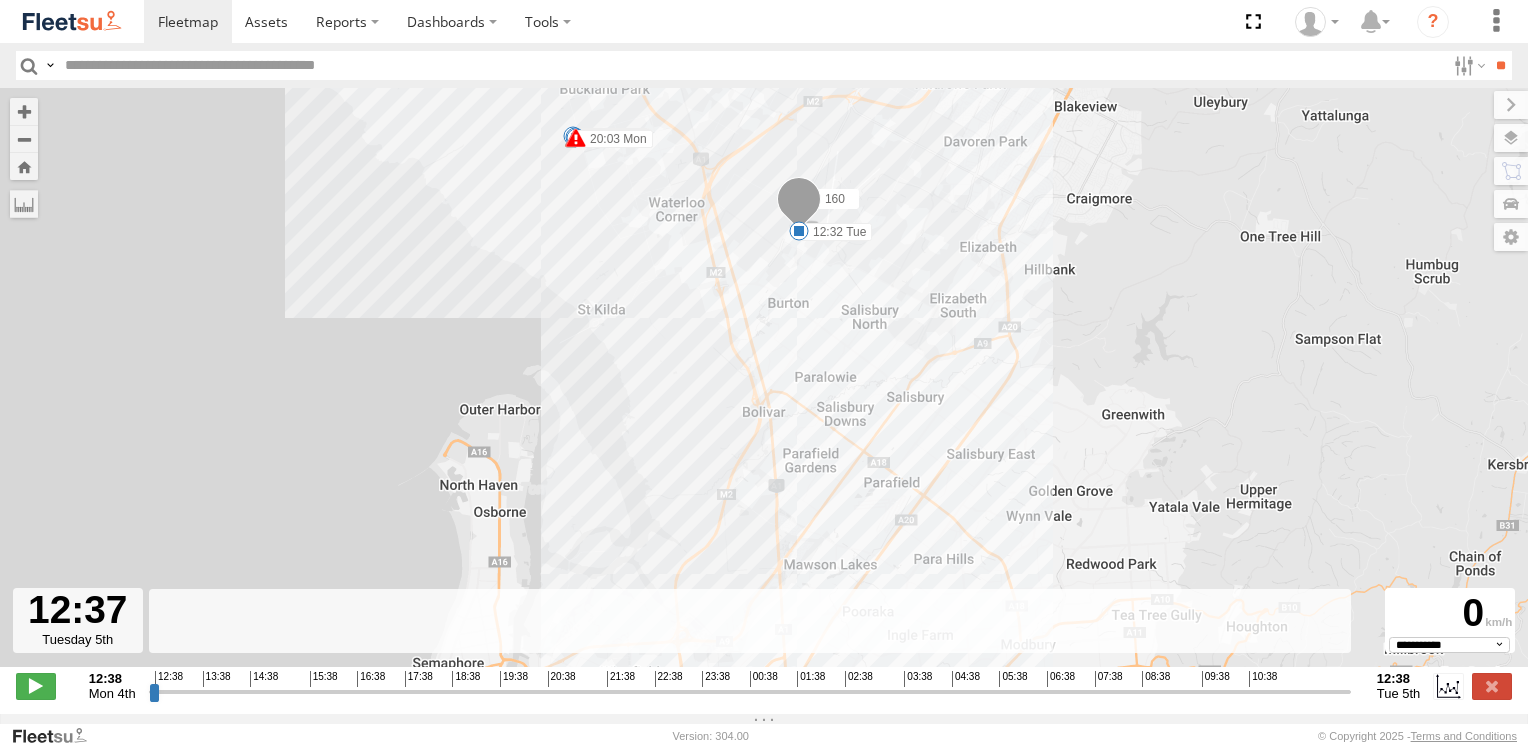 drag, startPoint x: 152, startPoint y: 703, endPoint x: 1344, endPoint y: 778, distance: 1194.3572 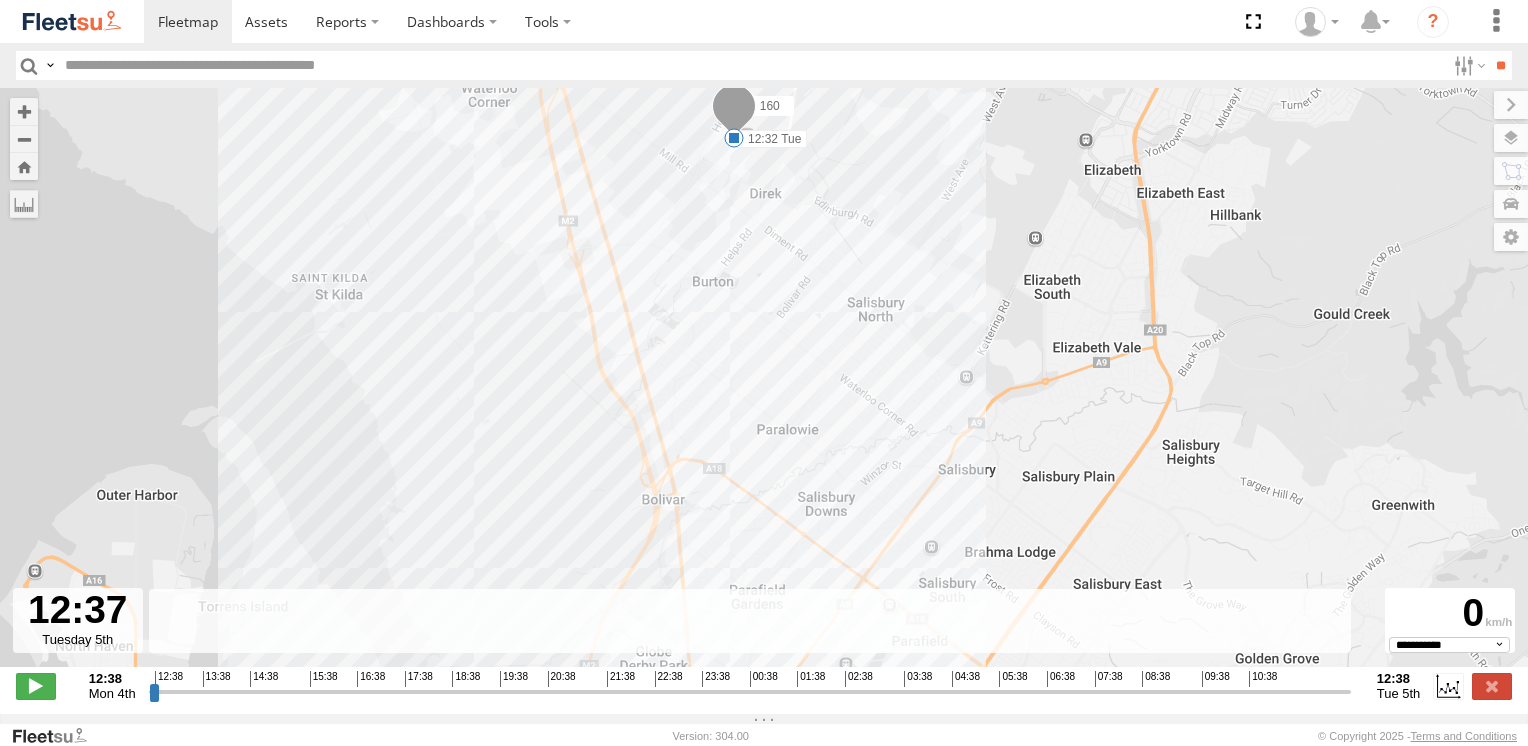 drag, startPoint x: 805, startPoint y: 340, endPoint x: 821, endPoint y: 533, distance: 193.66208 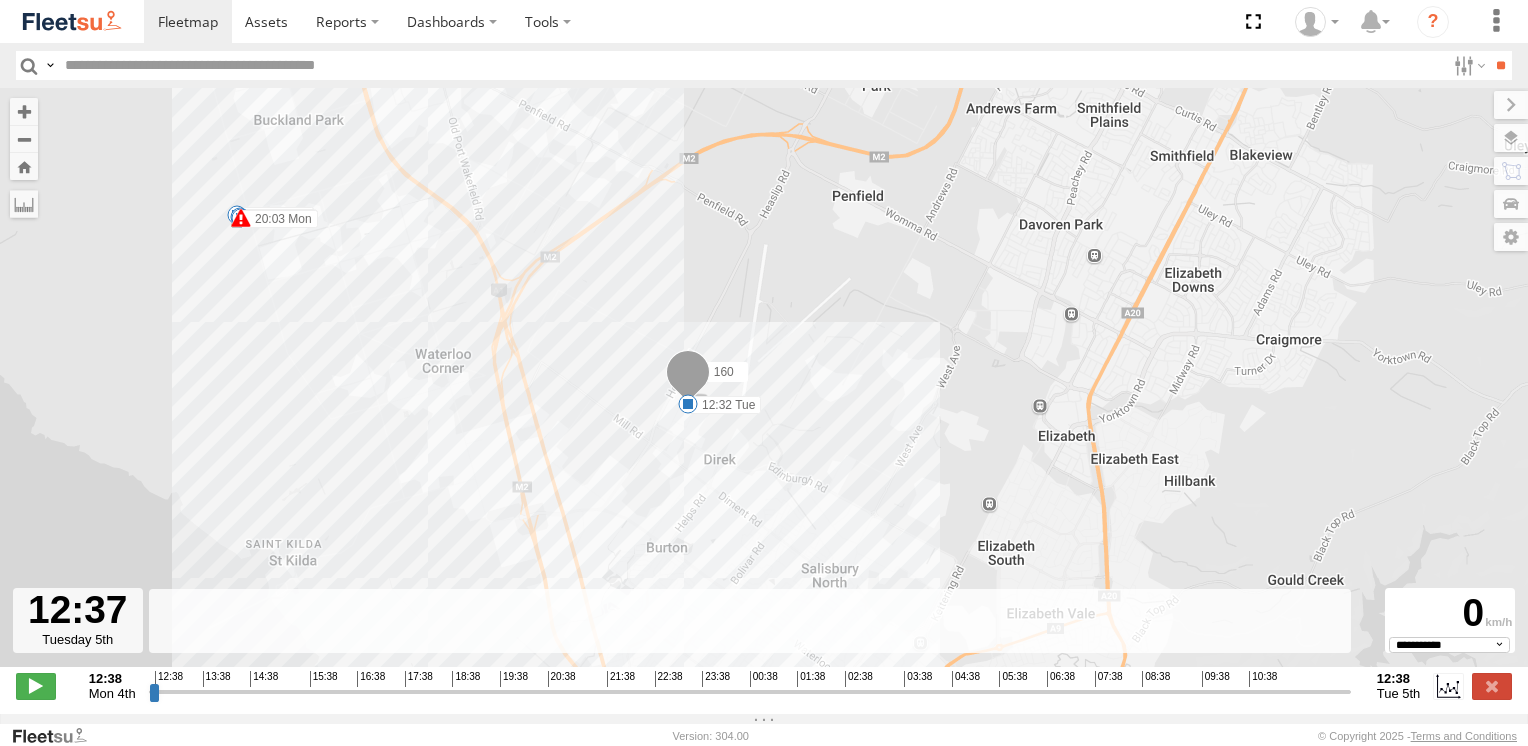 drag, startPoint x: 752, startPoint y: 284, endPoint x: 696, endPoint y: 526, distance: 248.39485 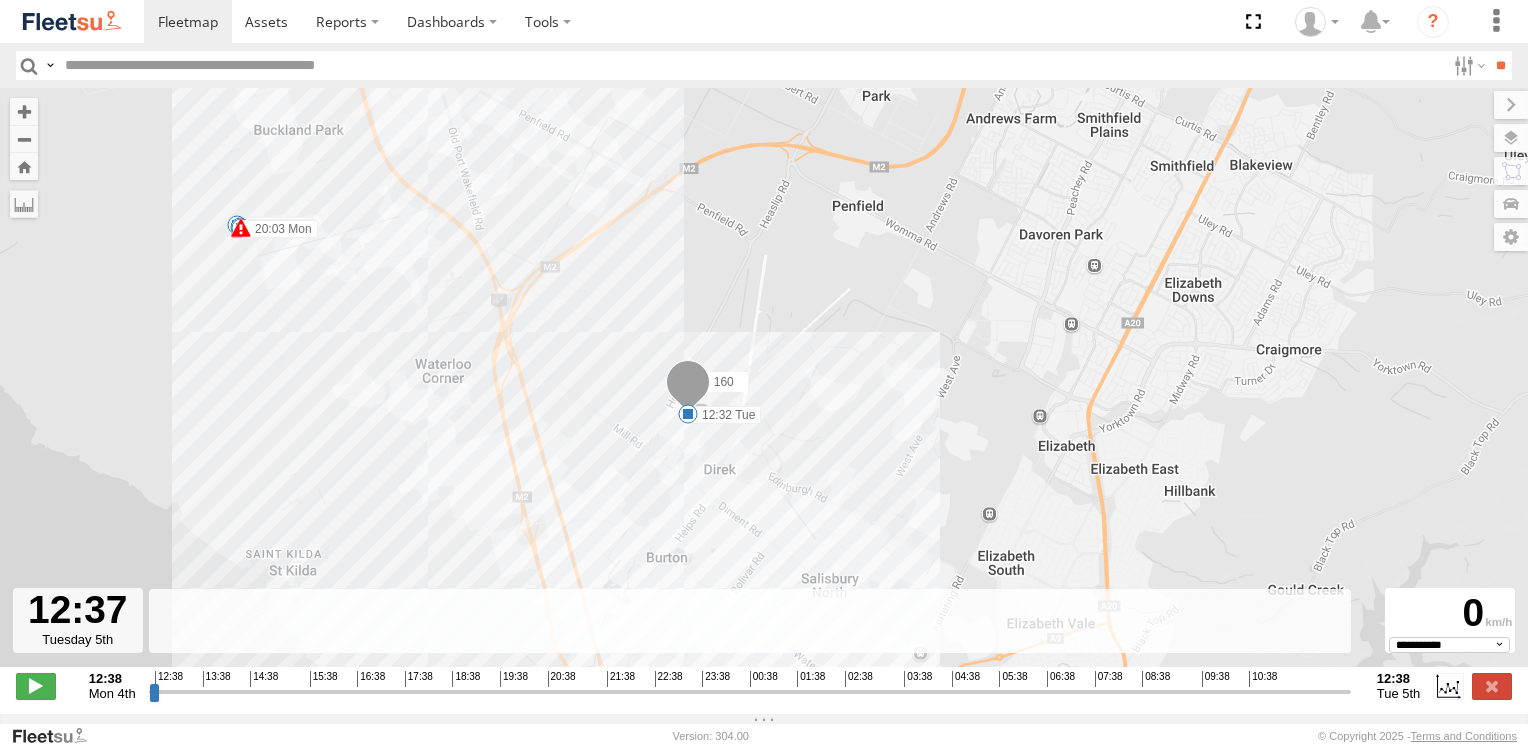 click at bounding box center (688, 414) 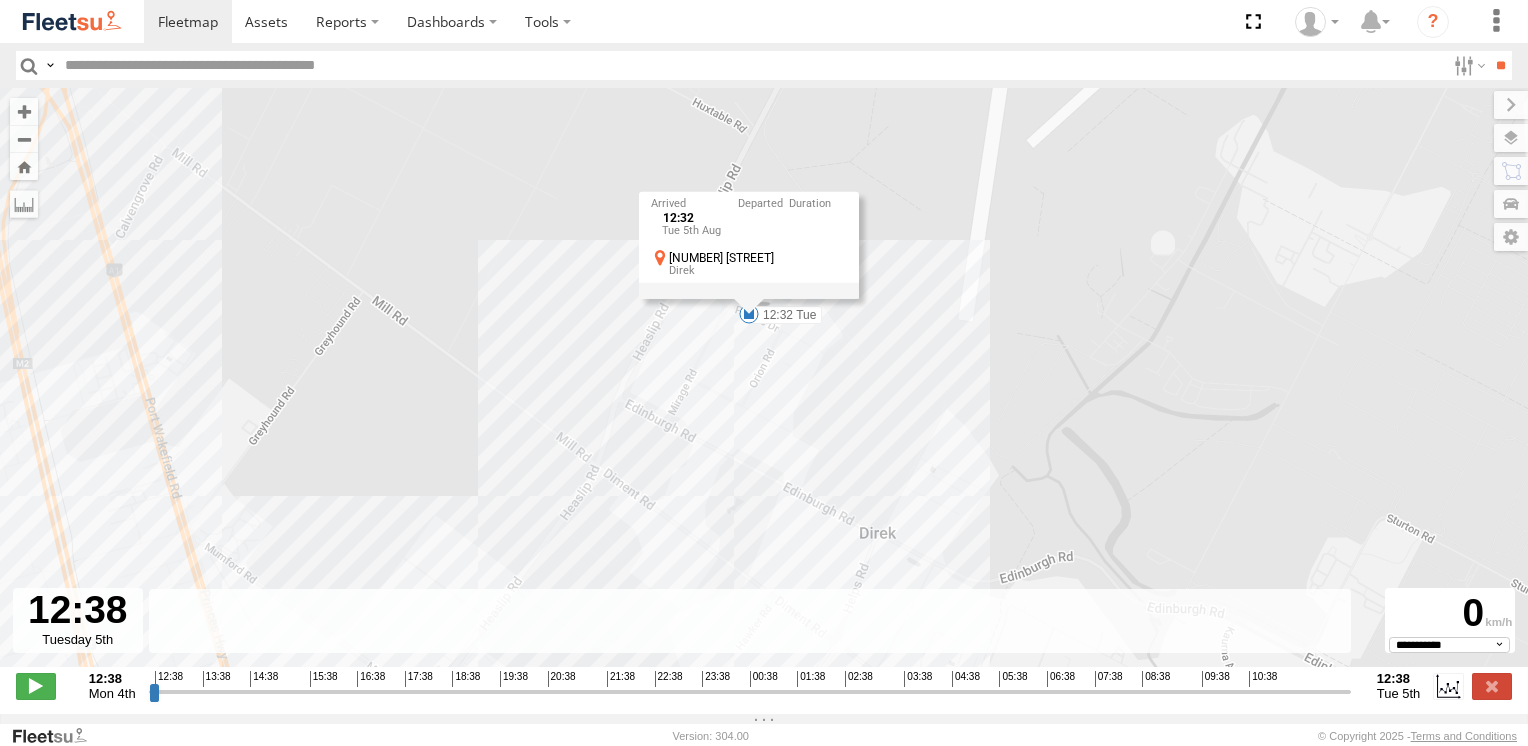 drag, startPoint x: 1346, startPoint y: 704, endPoint x: 1369, endPoint y: 726, distance: 31.827662 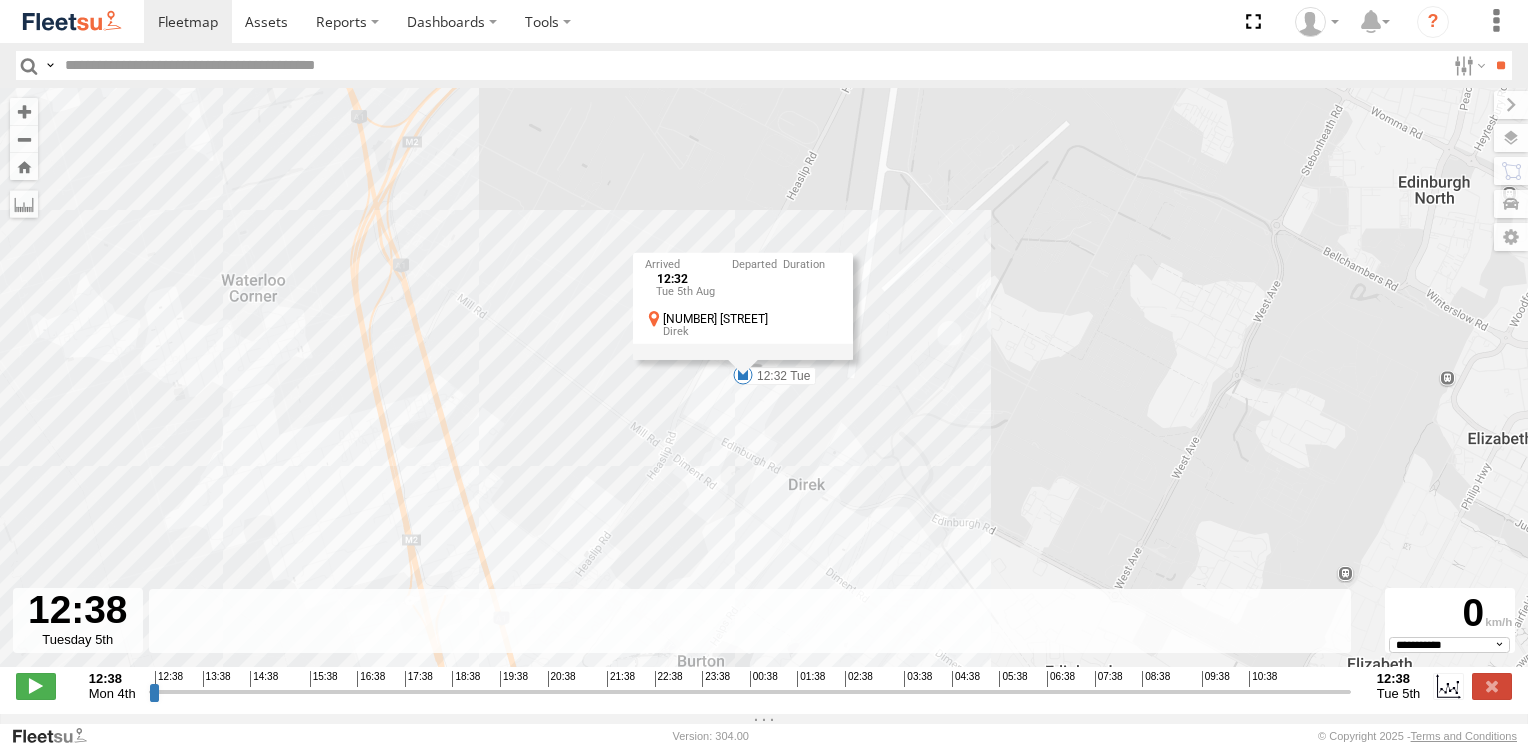 drag, startPoint x: 373, startPoint y: 333, endPoint x: 520, endPoint y: 366, distance: 150.65855 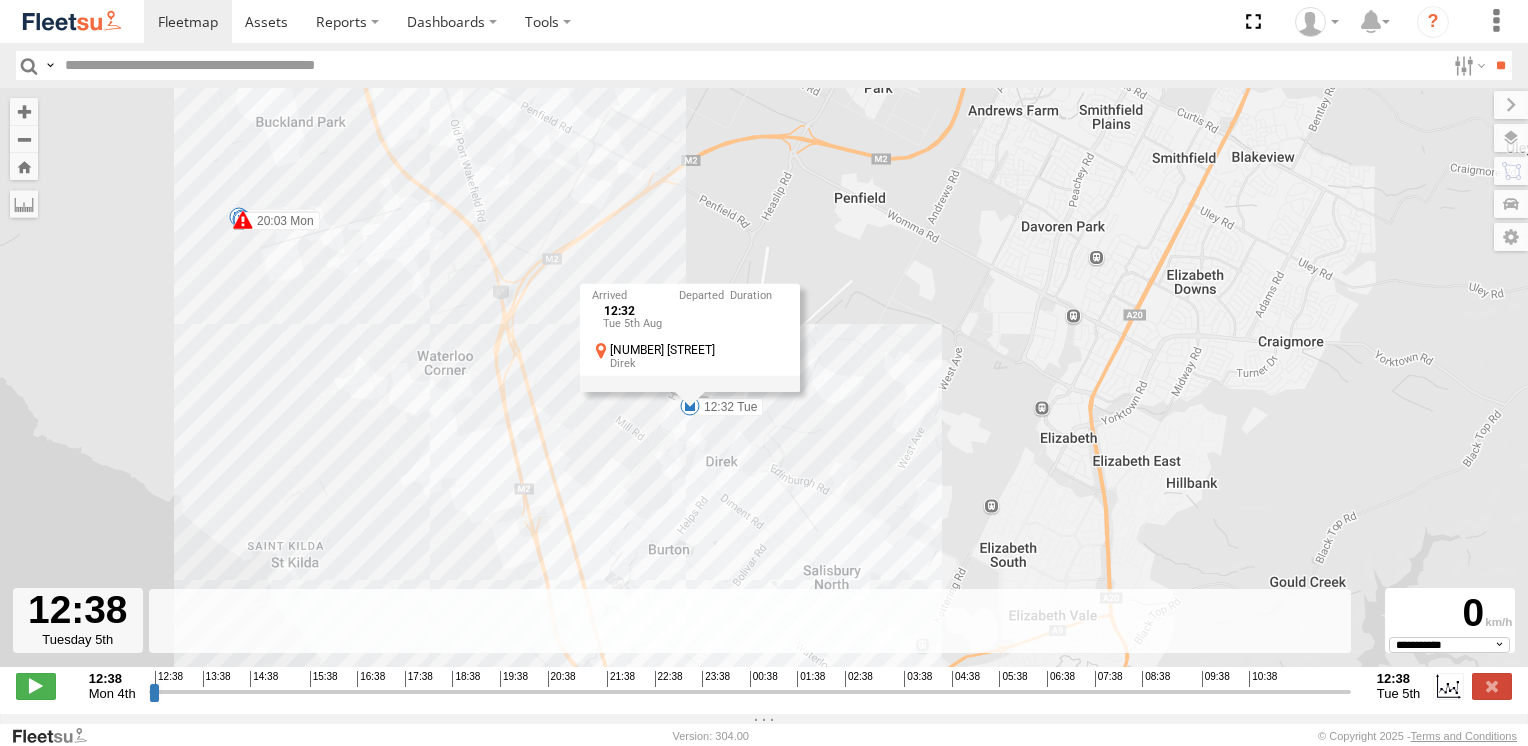 drag, startPoint x: 682, startPoint y: 431, endPoint x: 696, endPoint y: 422, distance: 16.643316 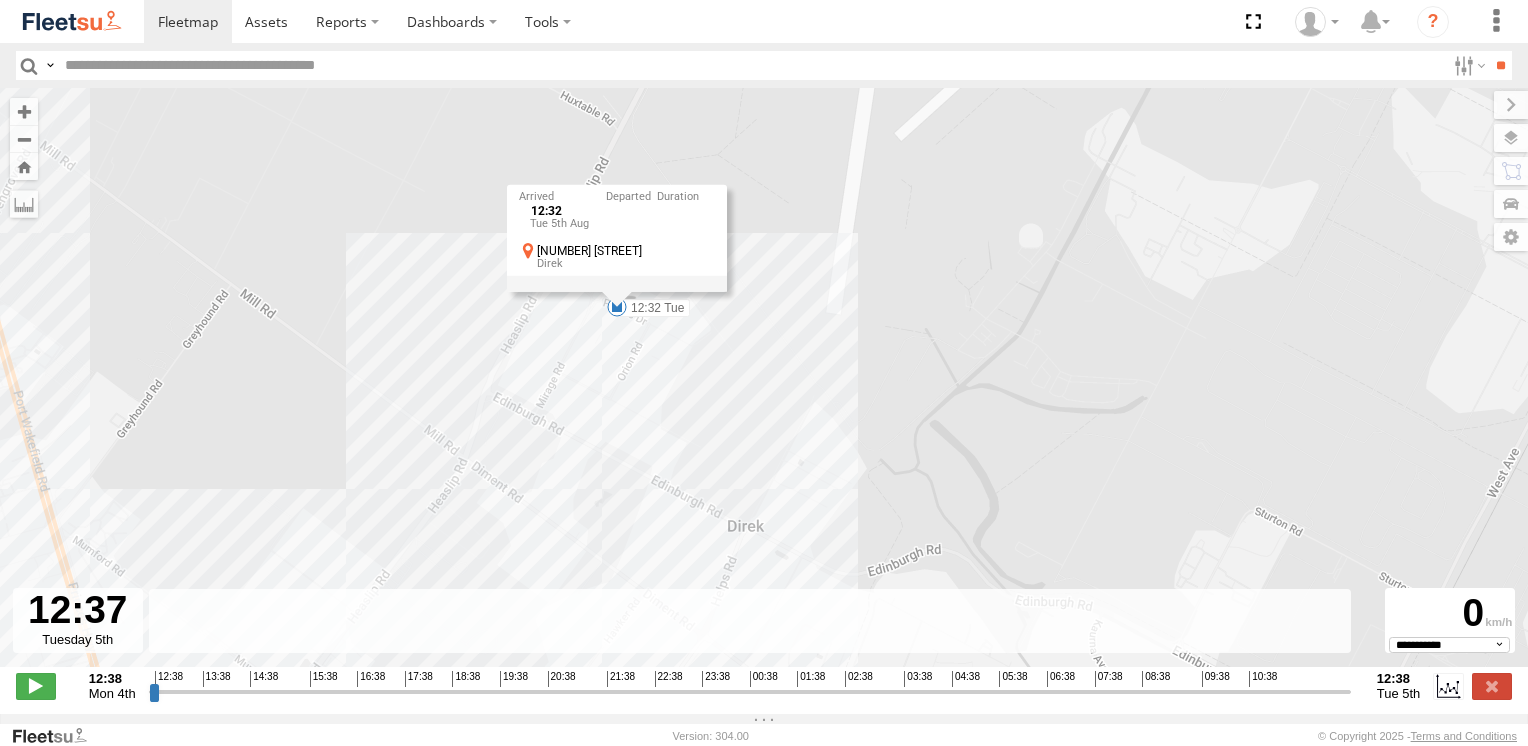 type on "**********" 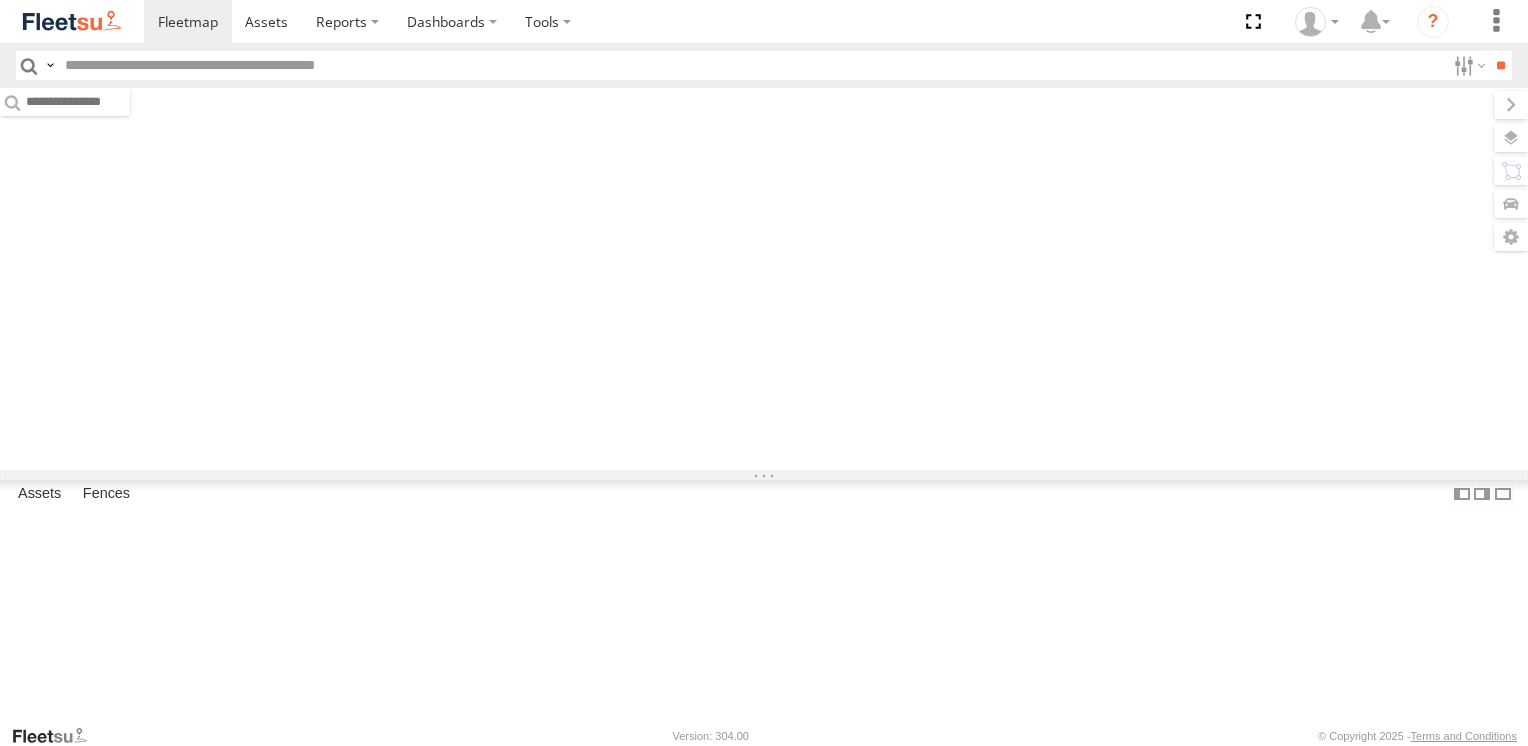 scroll, scrollTop: 0, scrollLeft: 0, axis: both 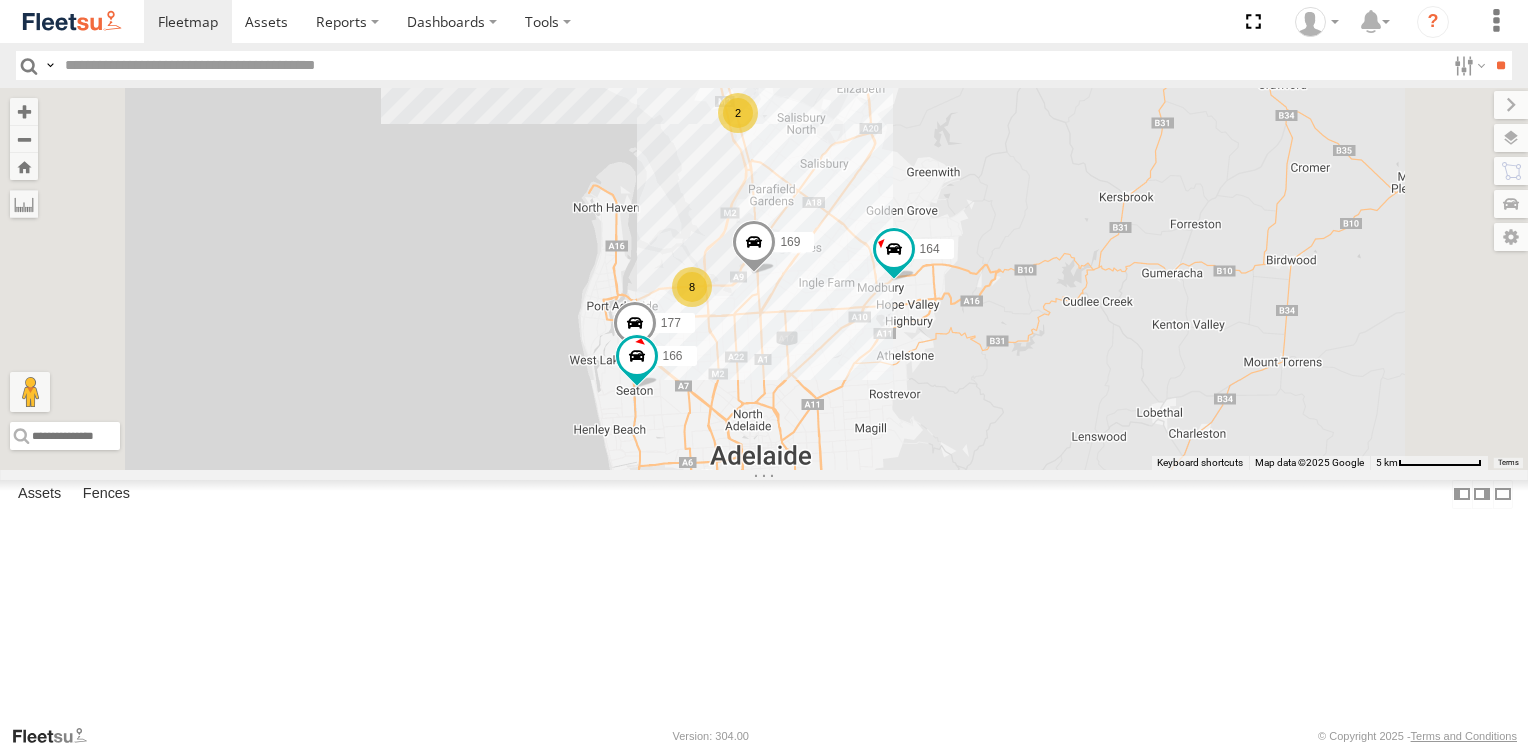 click at bounding box center [0, 0] 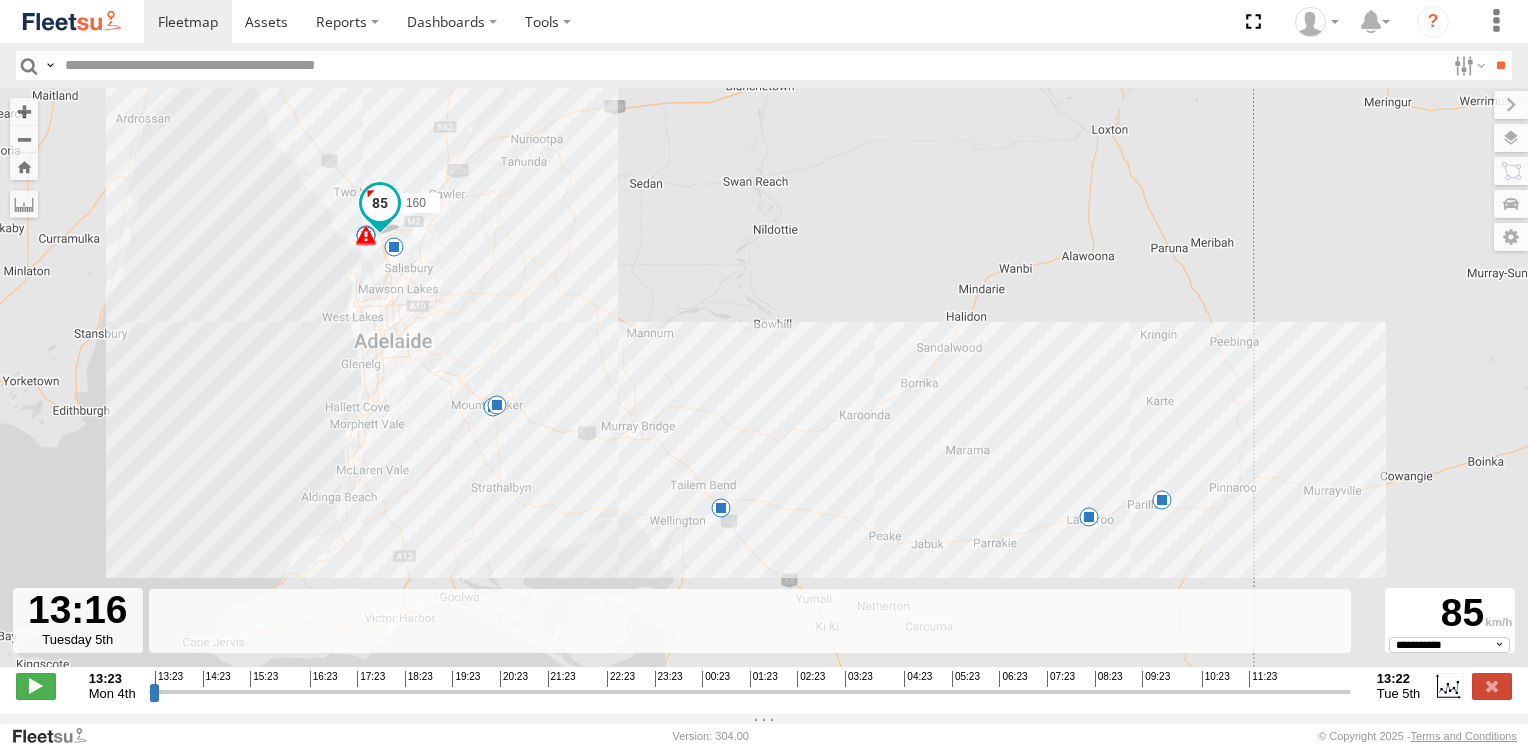drag, startPoint x: 156, startPoint y: 706, endPoint x: 1340, endPoint y: 789, distance: 1186.9056 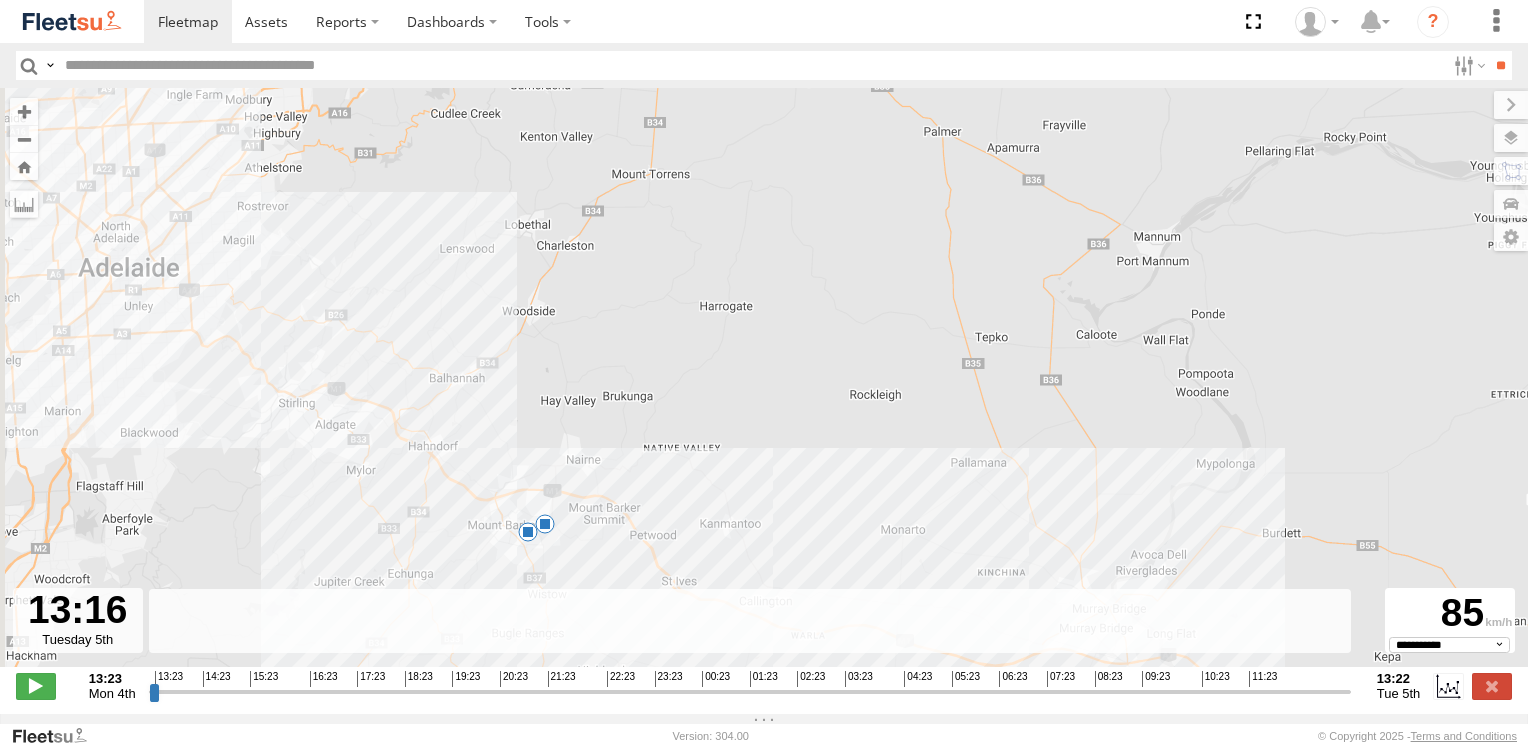 drag, startPoint x: 357, startPoint y: 266, endPoint x: 407, endPoint y: 482, distance: 221.71152 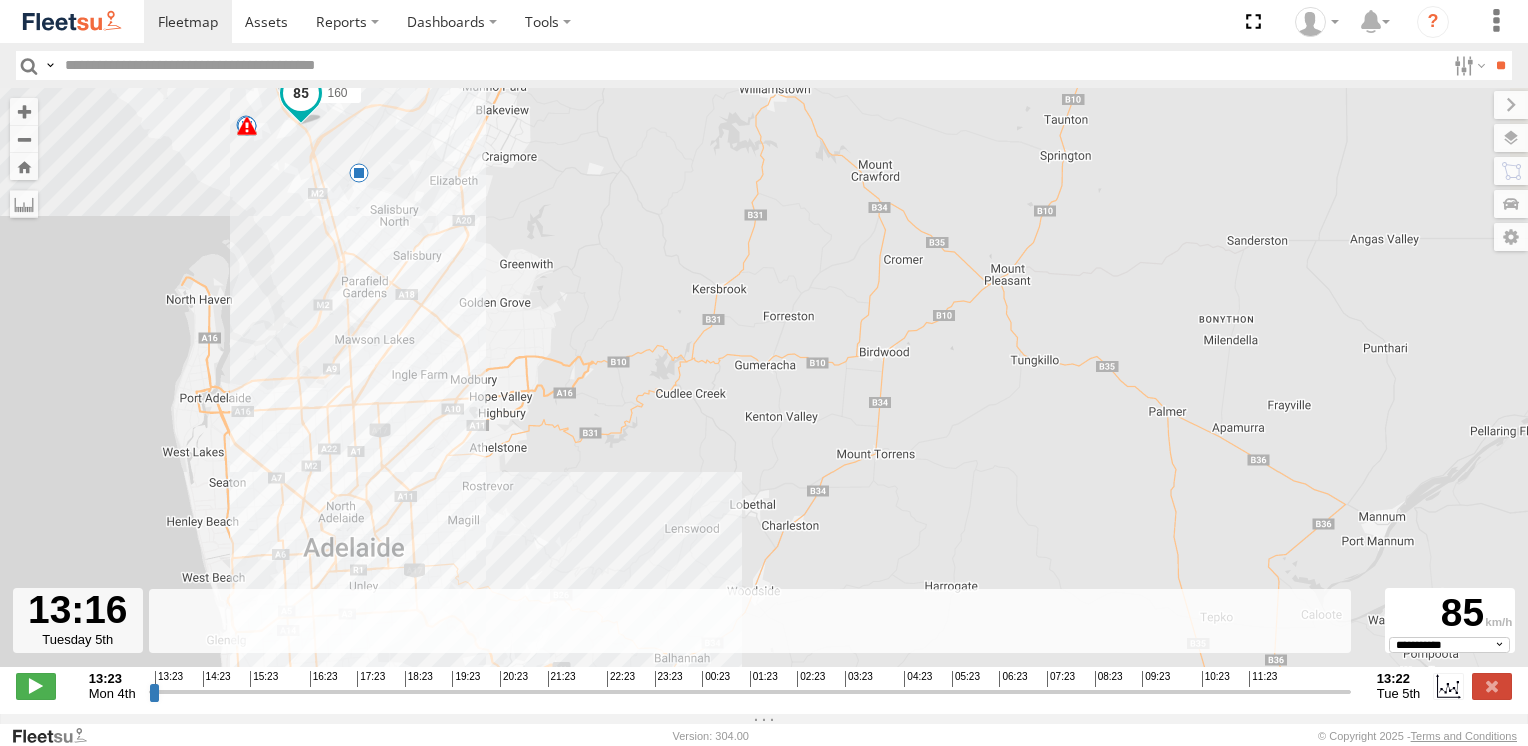 drag, startPoint x: 328, startPoint y: 267, endPoint x: 636, endPoint y: 606, distance: 458.02292 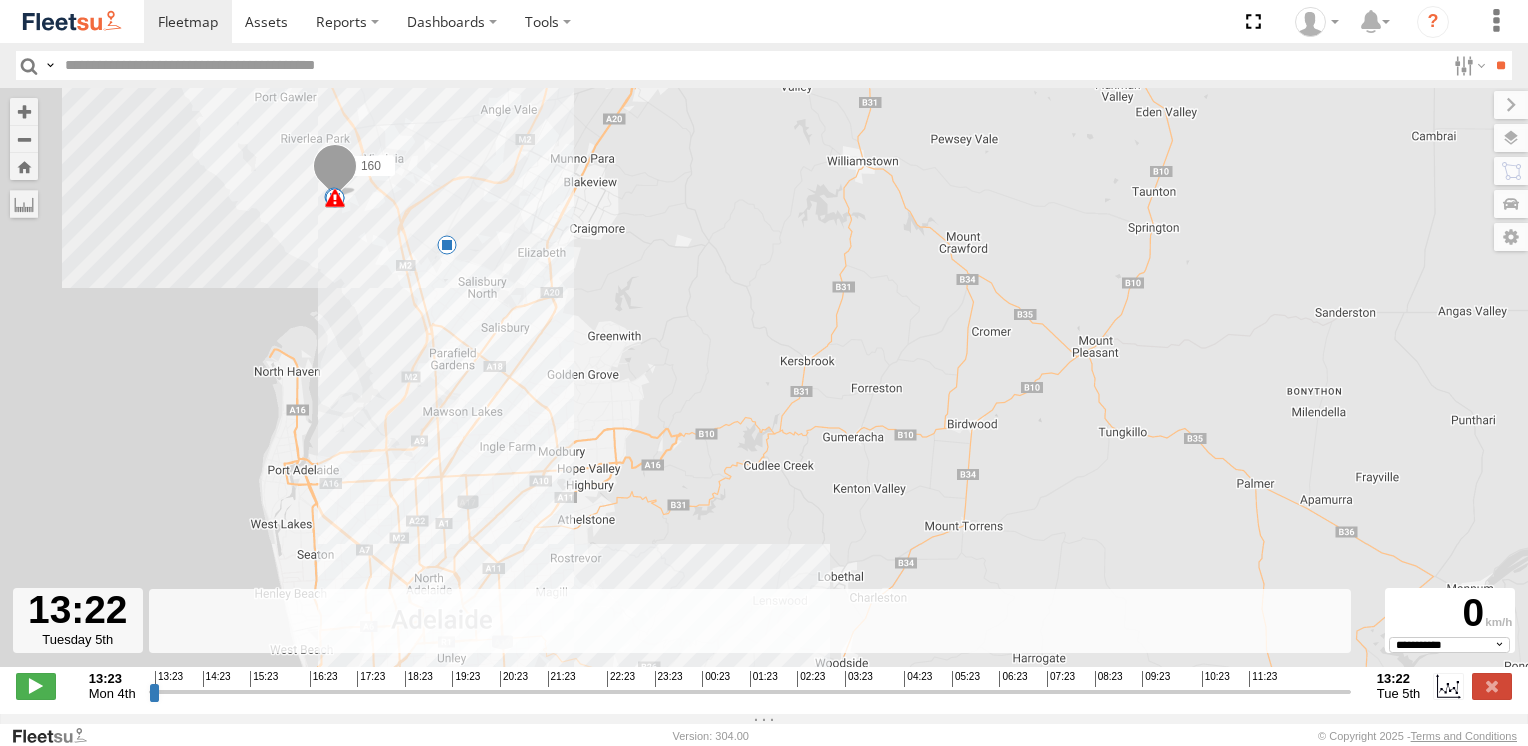 drag, startPoint x: 1342, startPoint y: 701, endPoint x: 1358, endPoint y: 709, distance: 17.888544 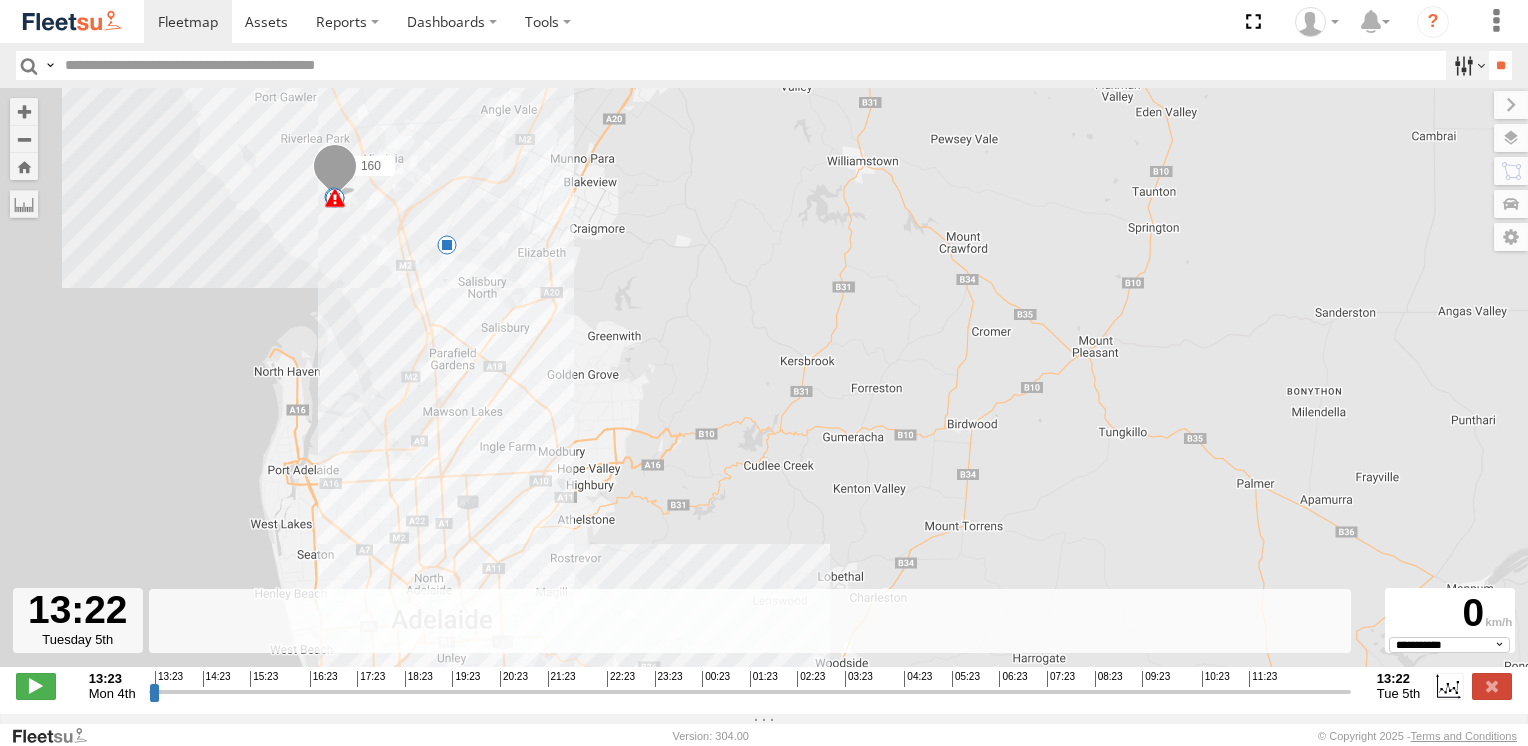 click at bounding box center (1467, 65) 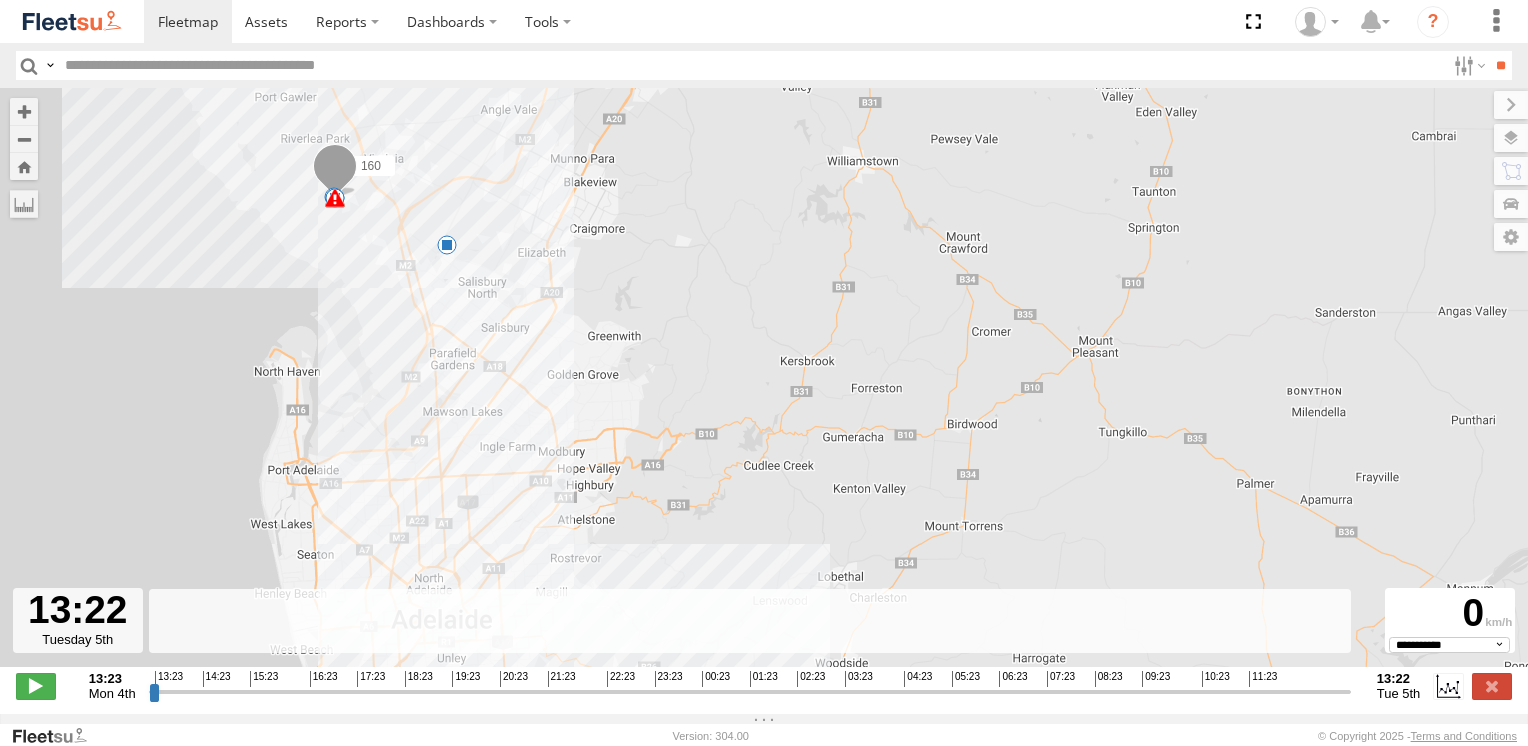 click at bounding box center [833, 21] 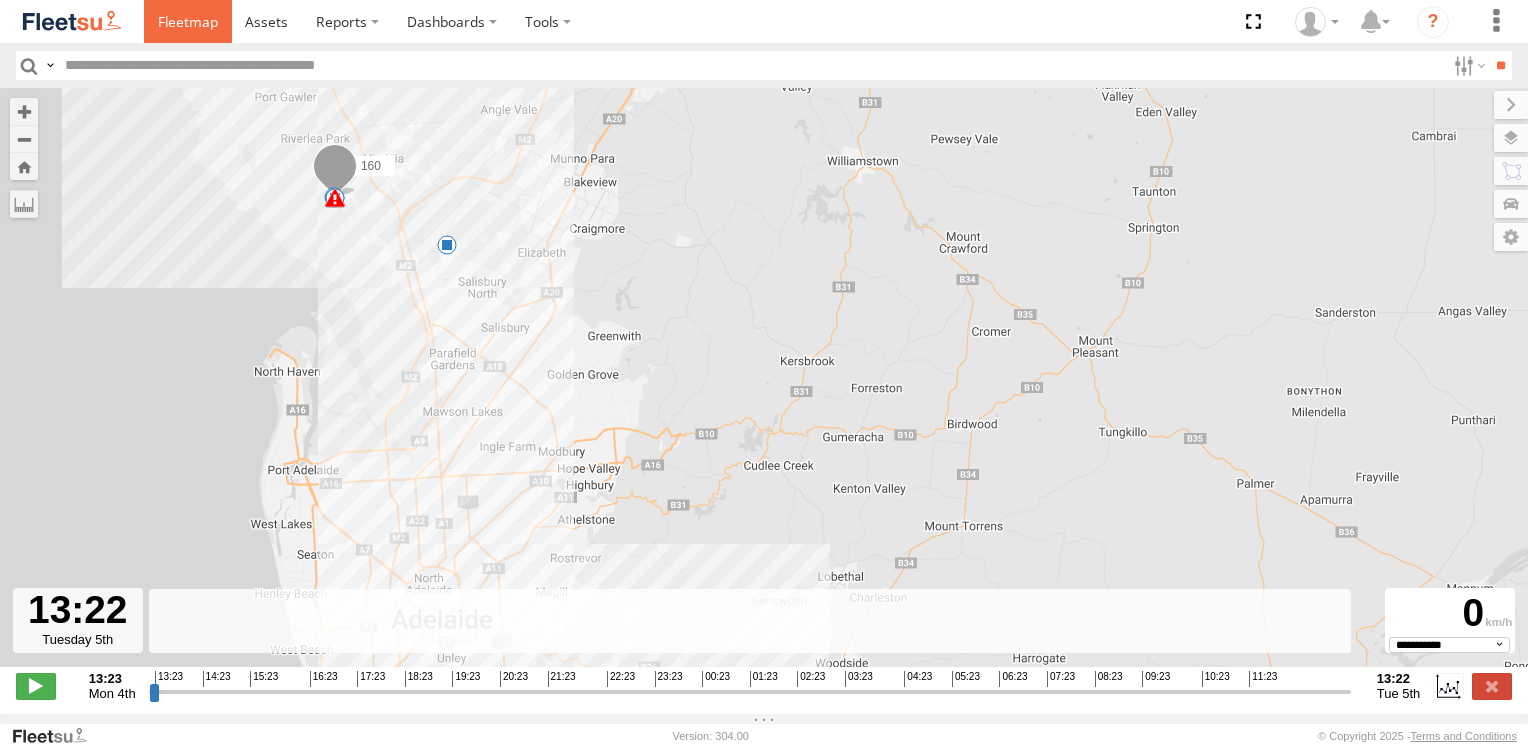 click at bounding box center (188, 21) 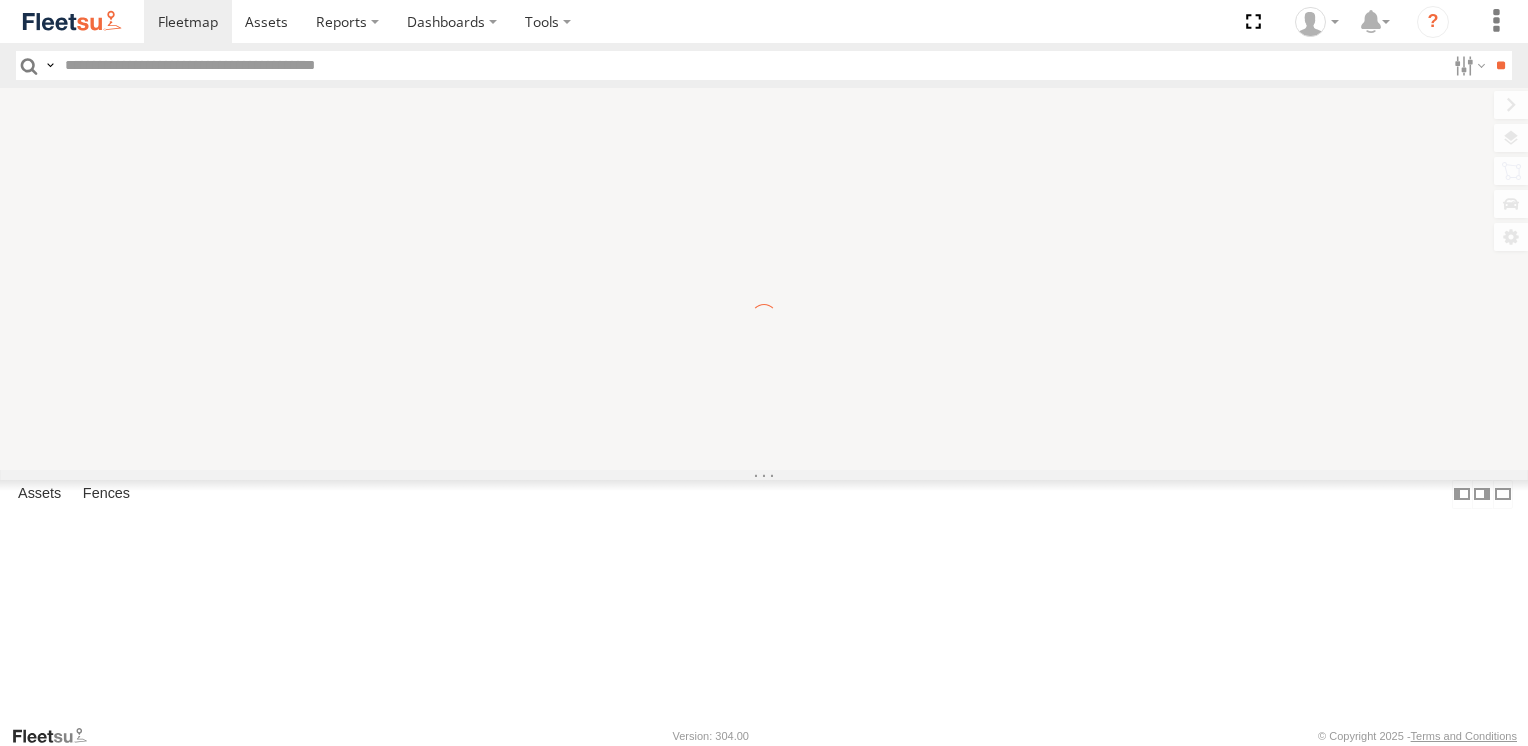 scroll, scrollTop: 0, scrollLeft: 0, axis: both 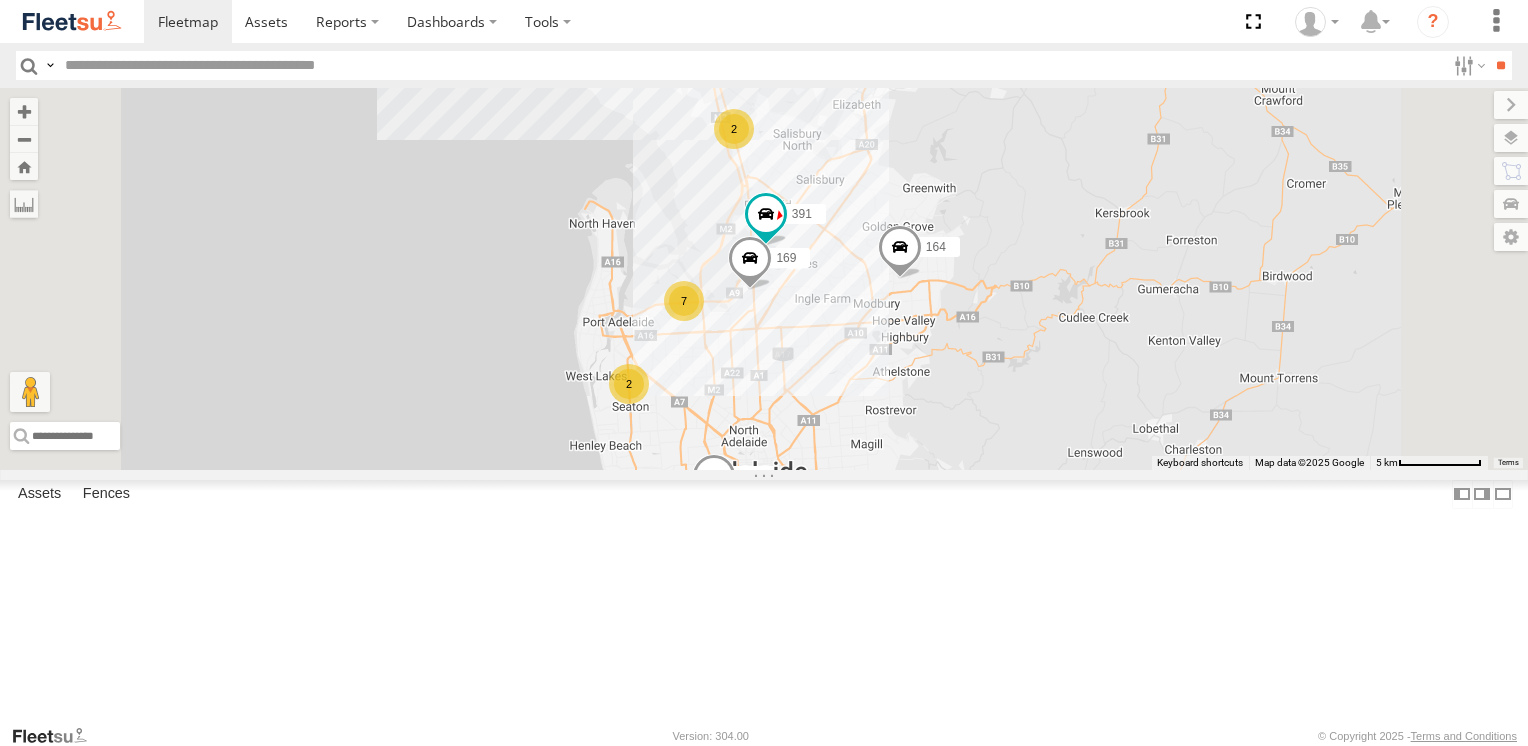 click at bounding box center (0, 0) 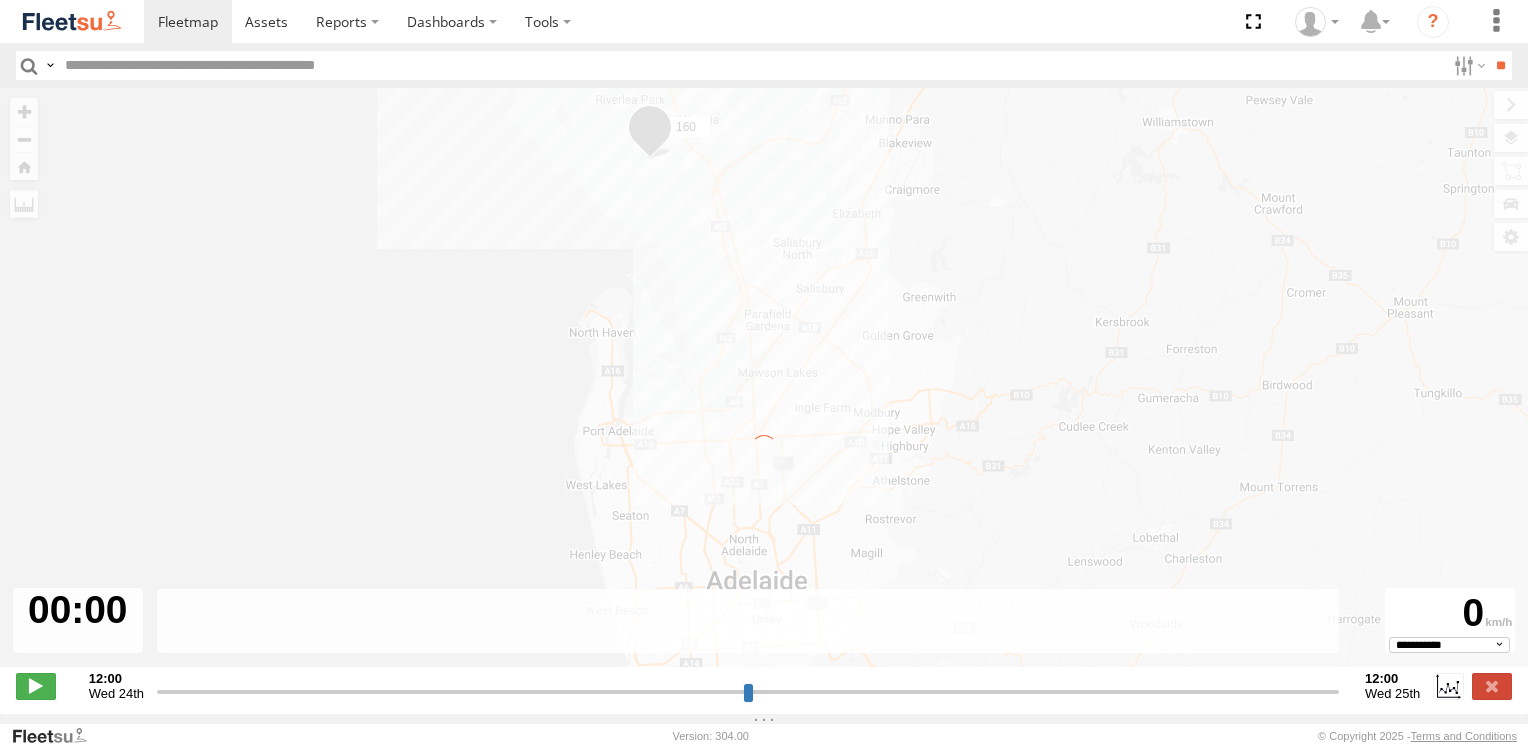 type on "**********" 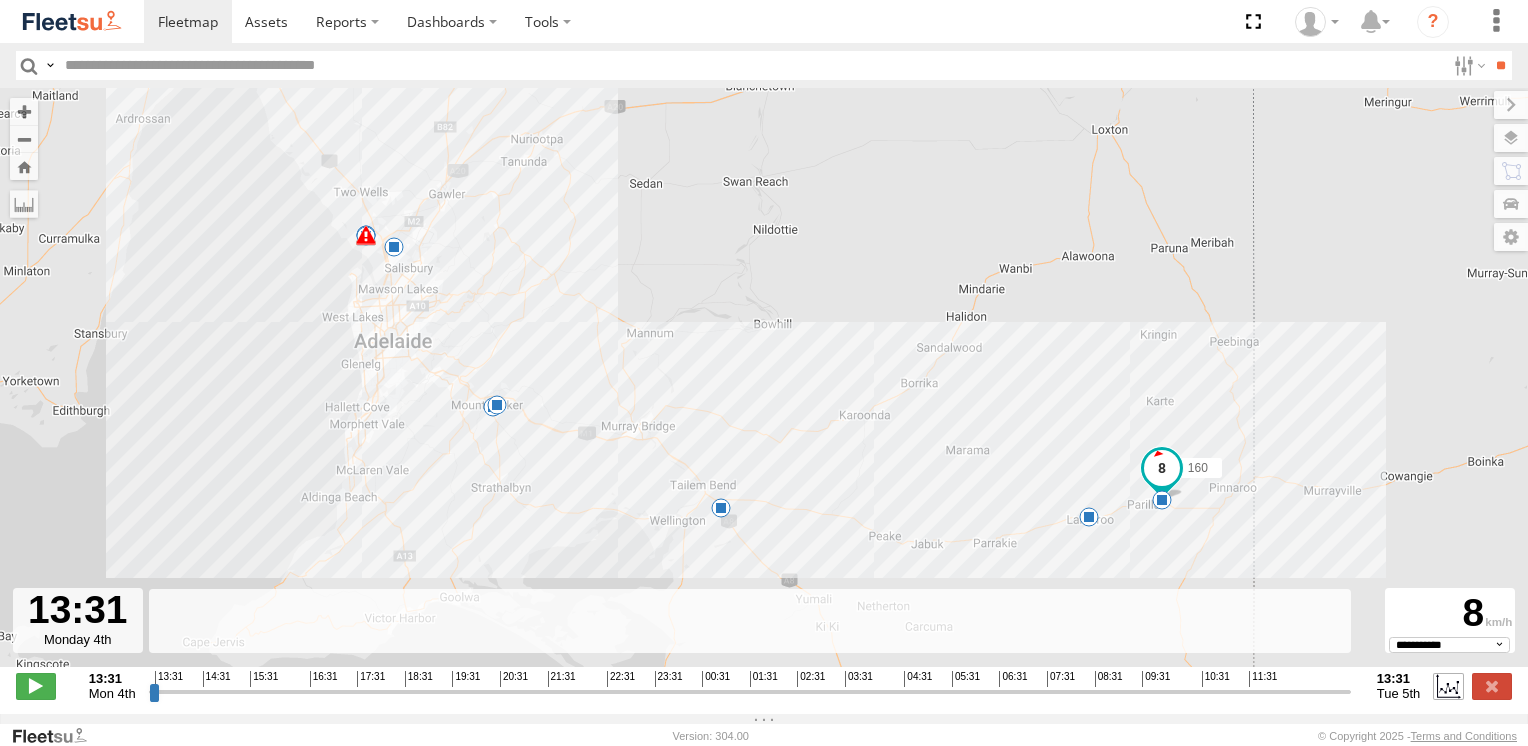 click at bounding box center [1448, 686] 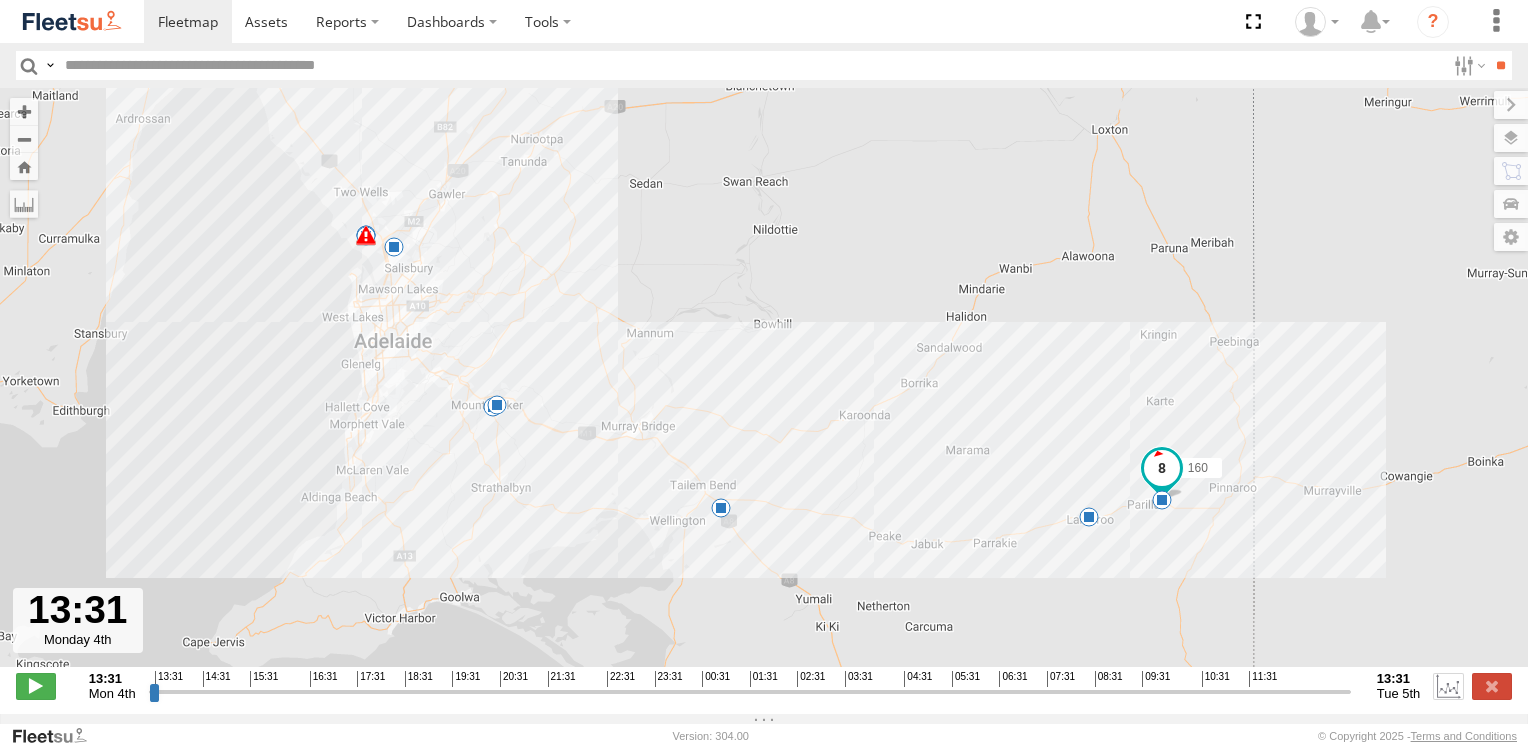 click at bounding box center (1448, 686) 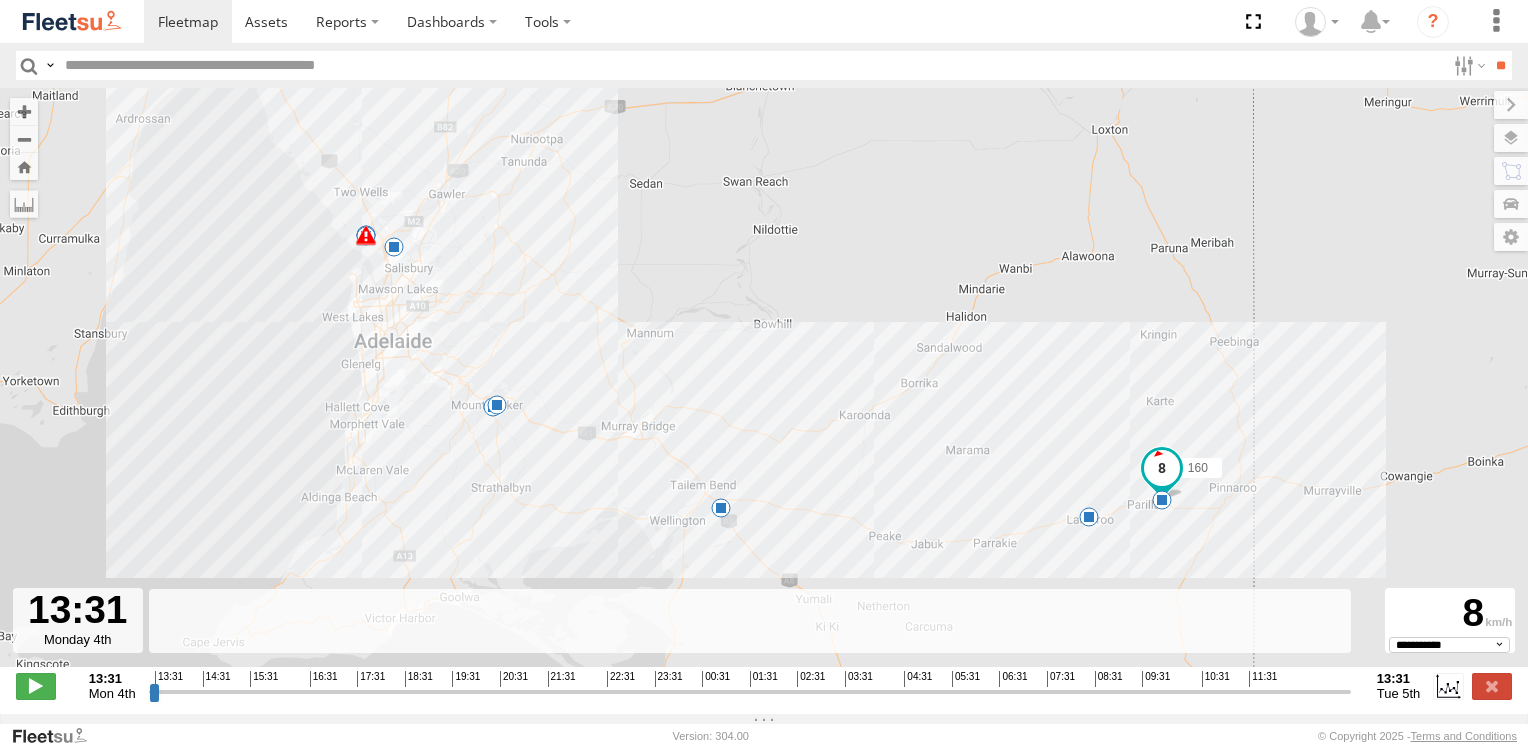 click on "Tue 5th" at bounding box center (1398, 693) 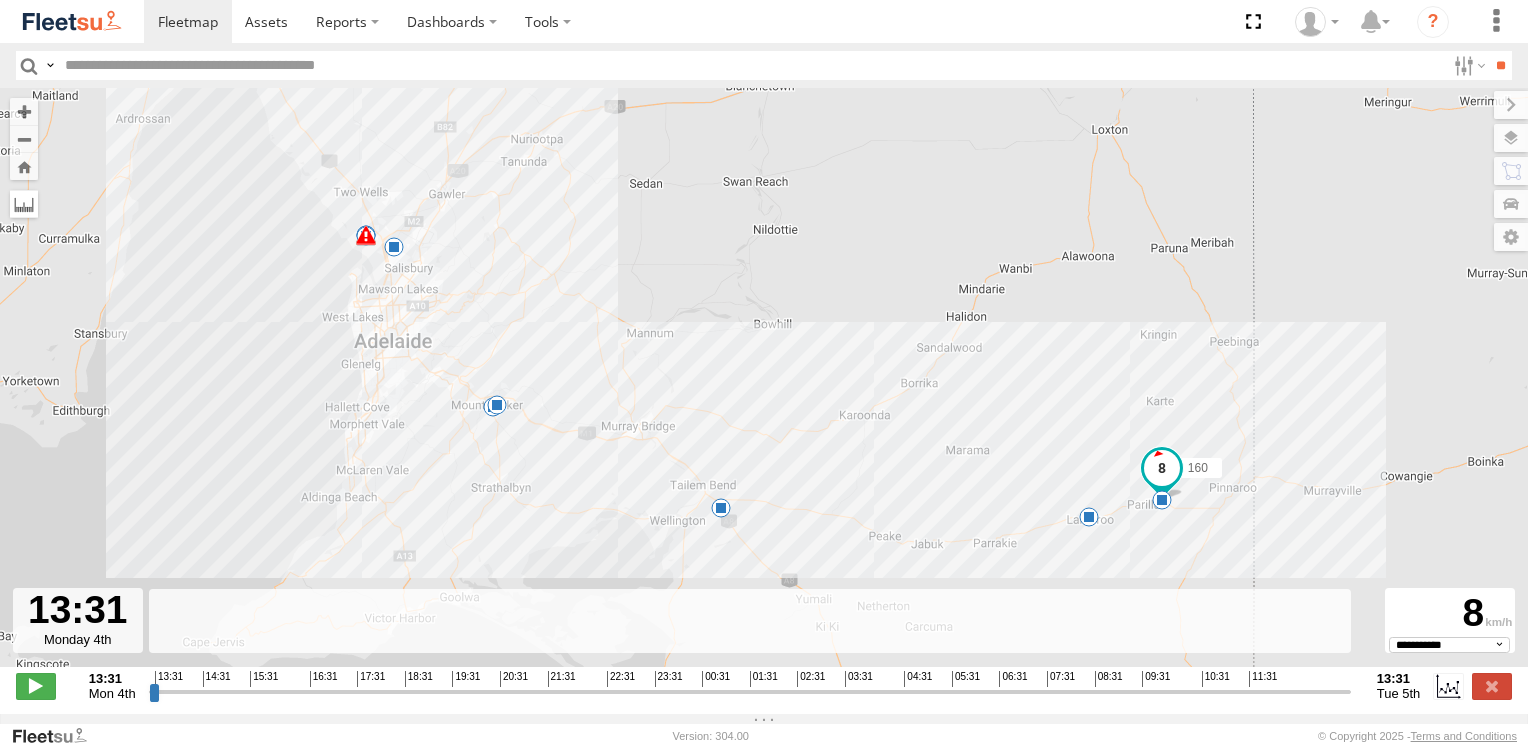 click at bounding box center (24, 204) 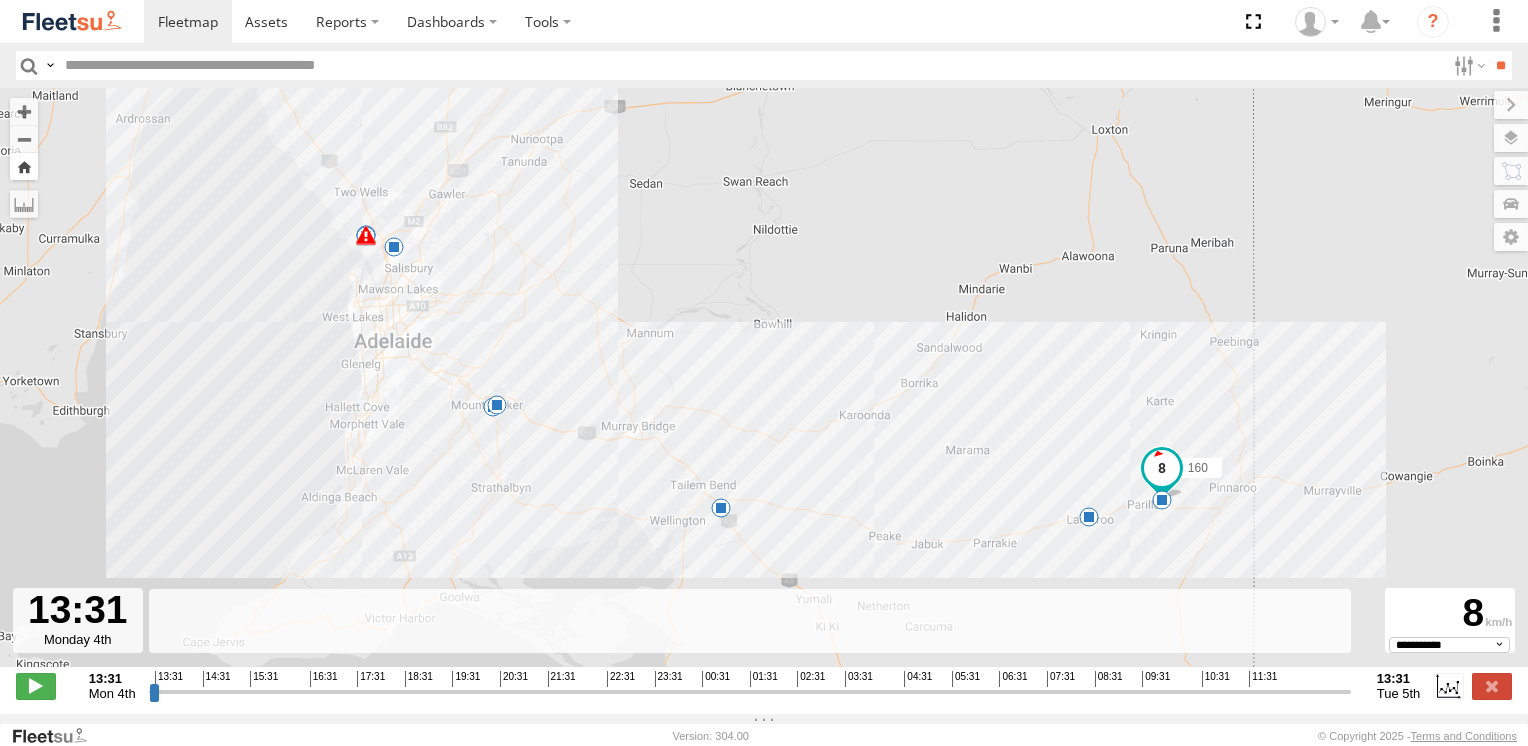 click at bounding box center (24, 166) 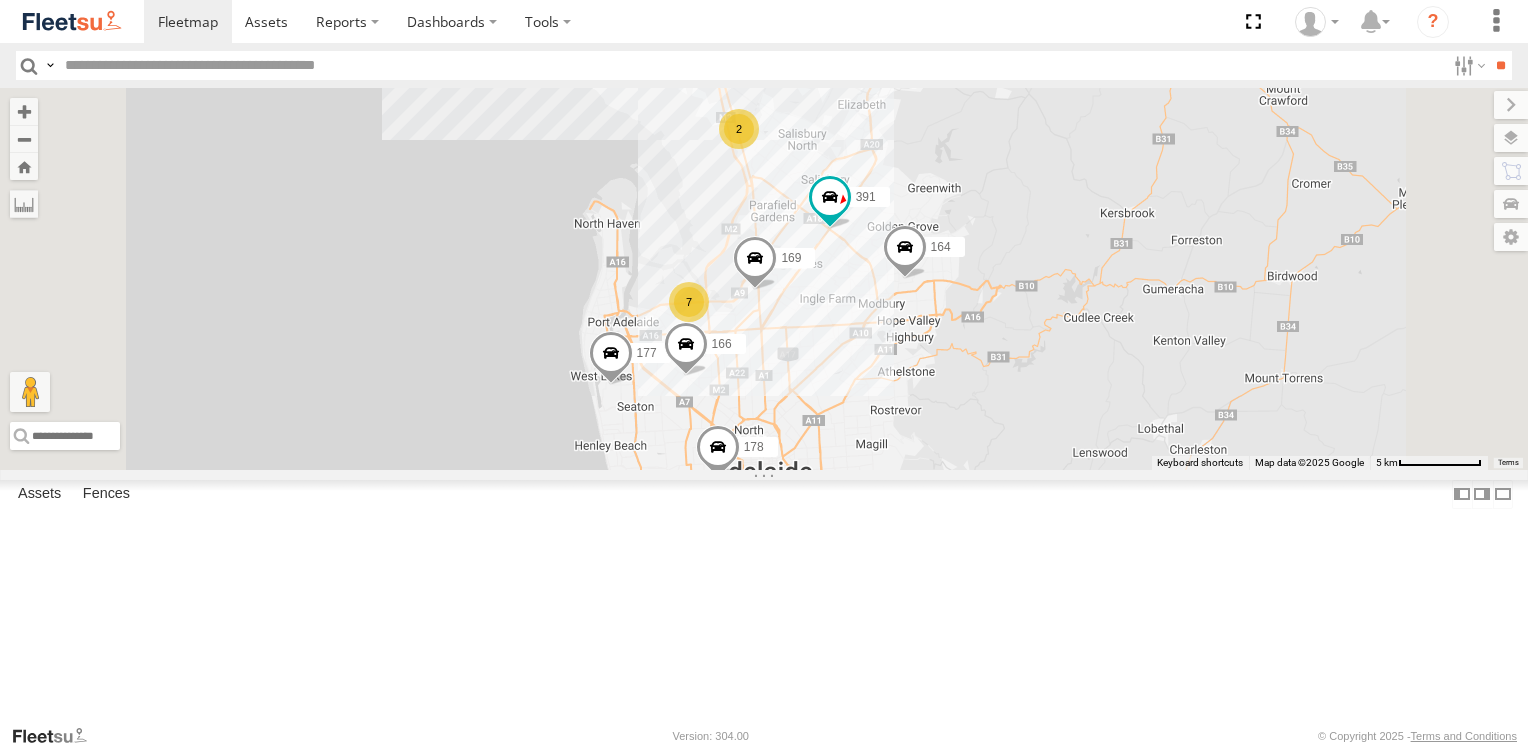 scroll, scrollTop: 0, scrollLeft: 0, axis: both 